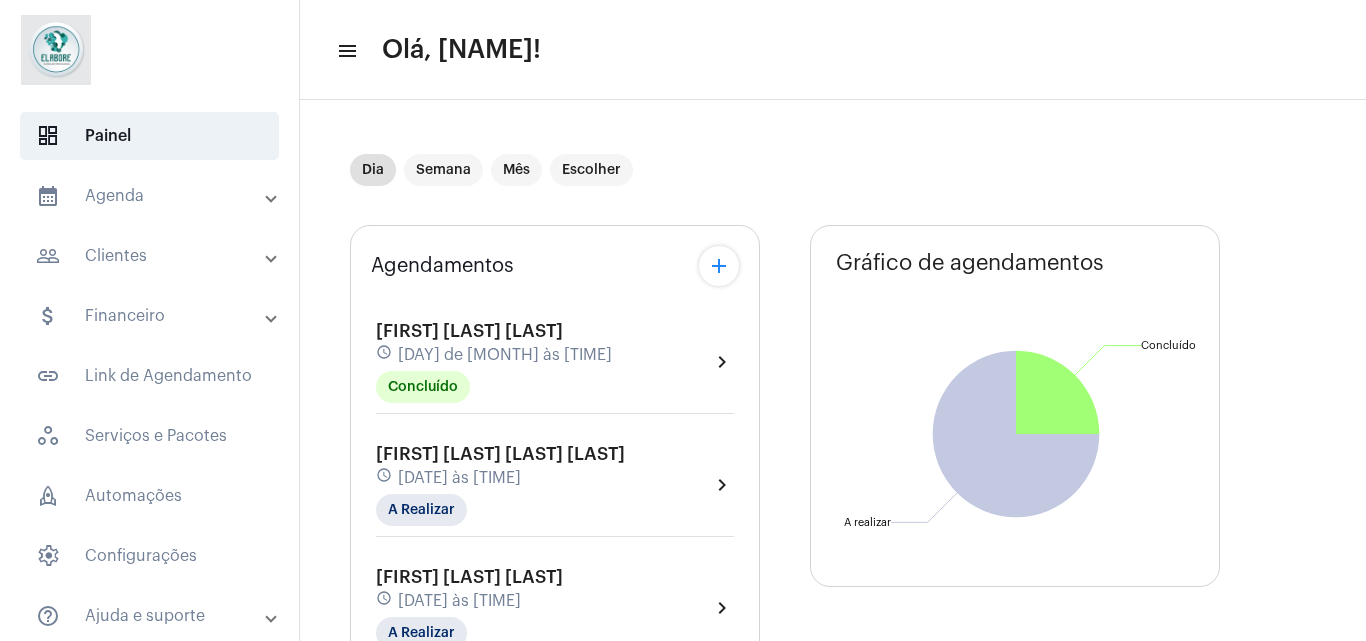 scroll, scrollTop: 0, scrollLeft: 0, axis: both 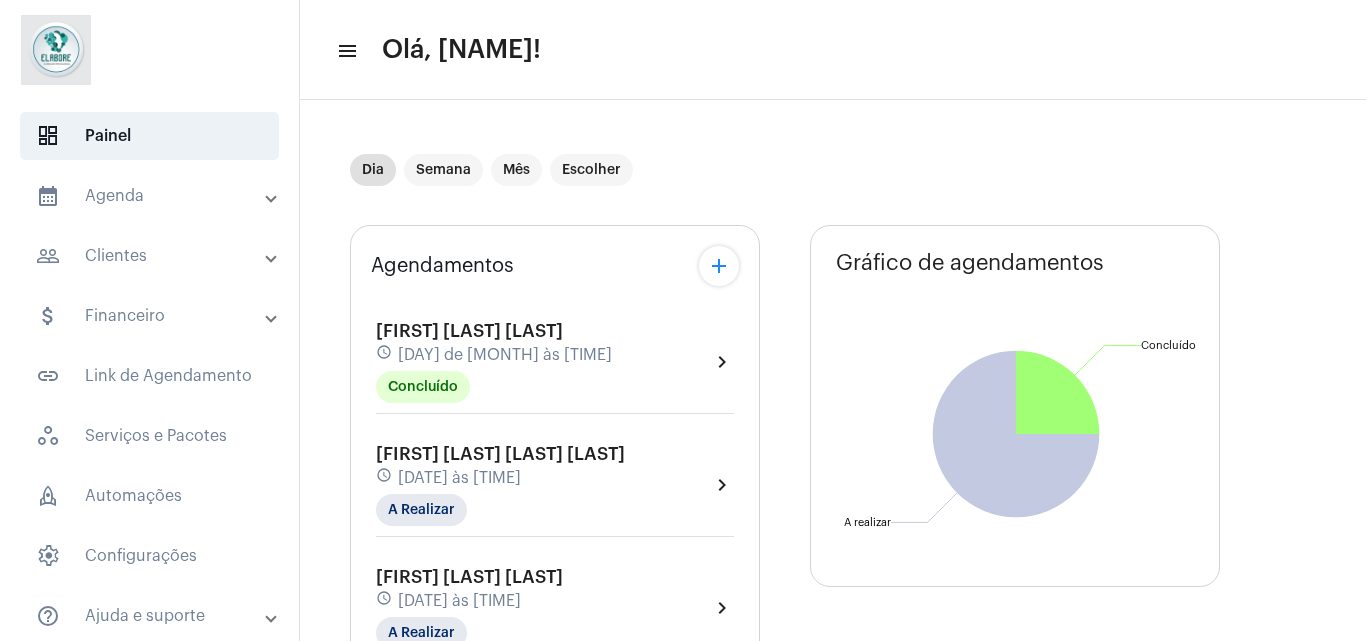 click on "[FIRST] [LAST] [LAST] [LAST] [DATE] às [TIME] [STATUS]" at bounding box center (494, 362) 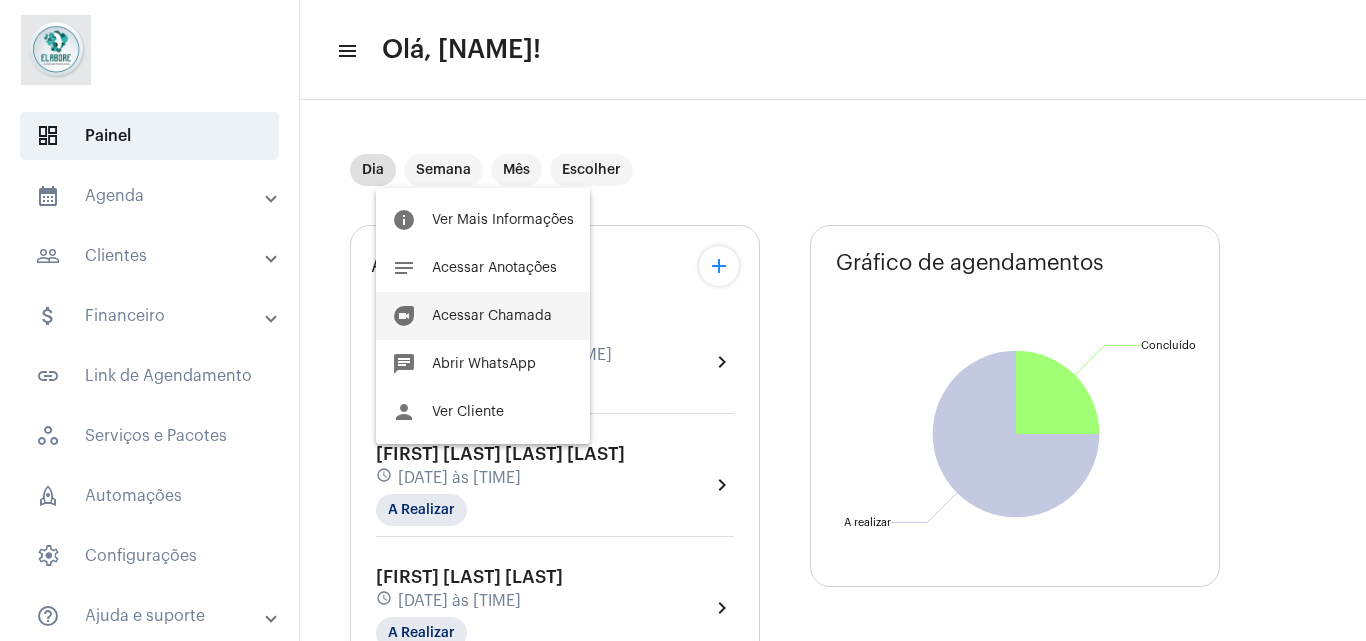 click on "Acessar Chamada" at bounding box center [494, 268] 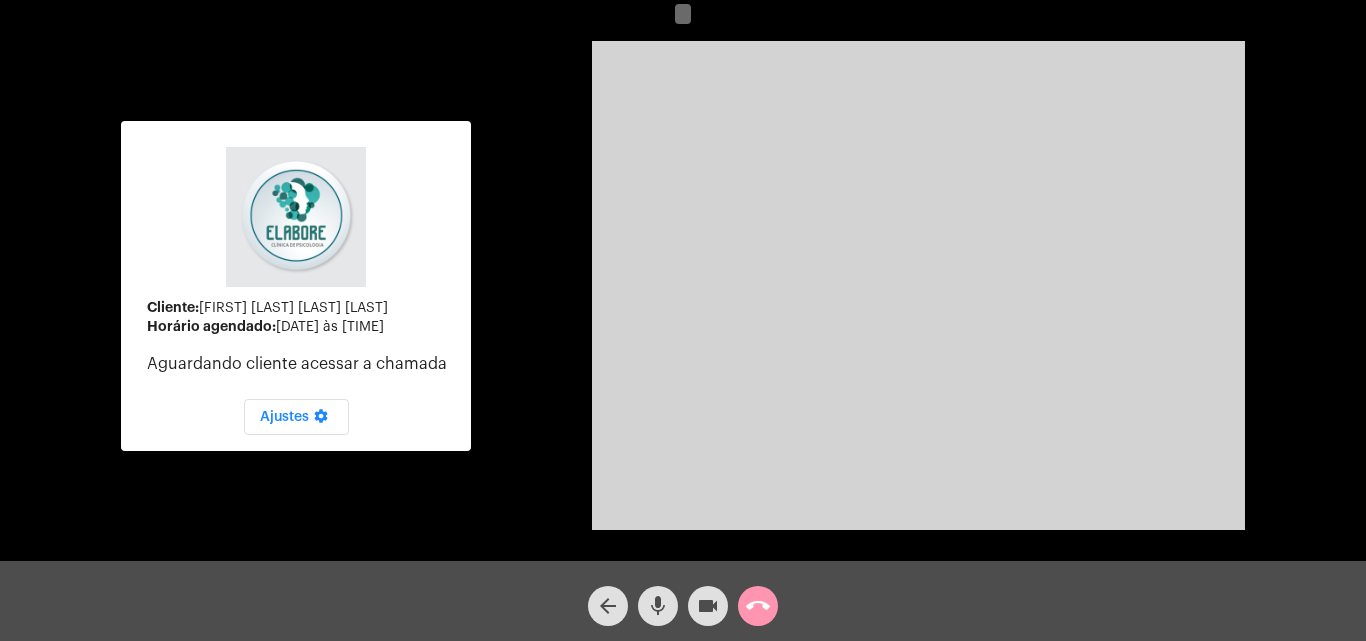 click on "videocam" at bounding box center [658, 606] 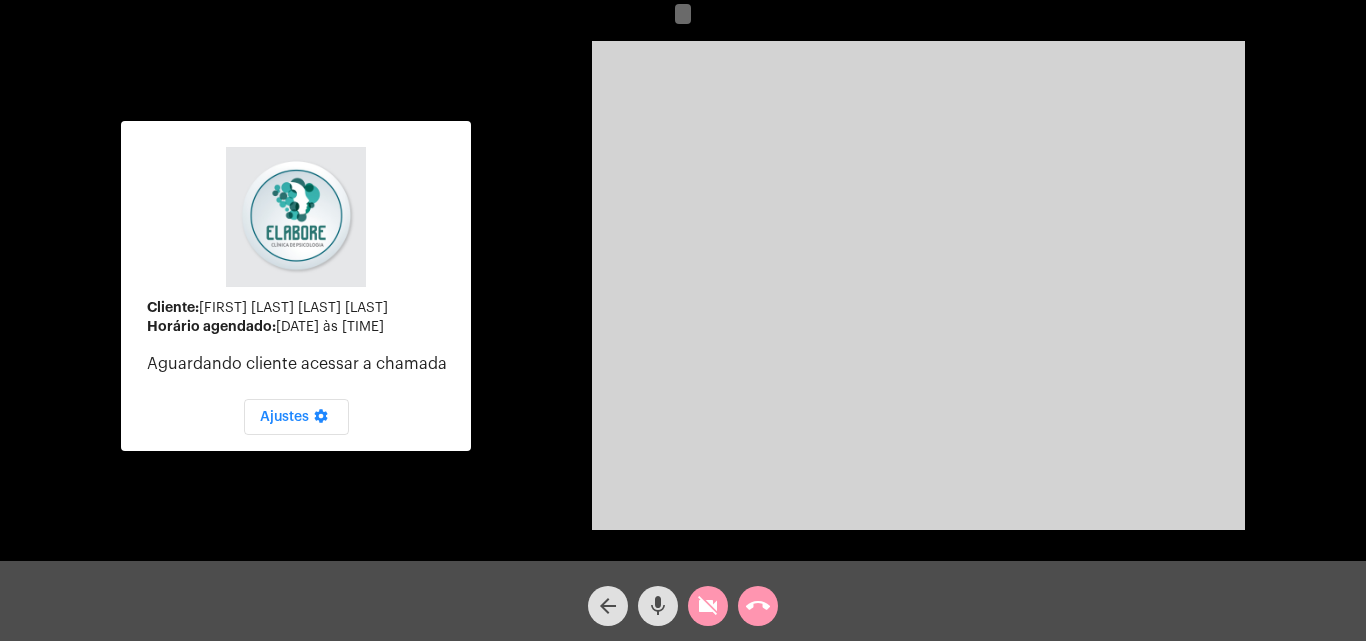 click on "mic" at bounding box center (658, 606) 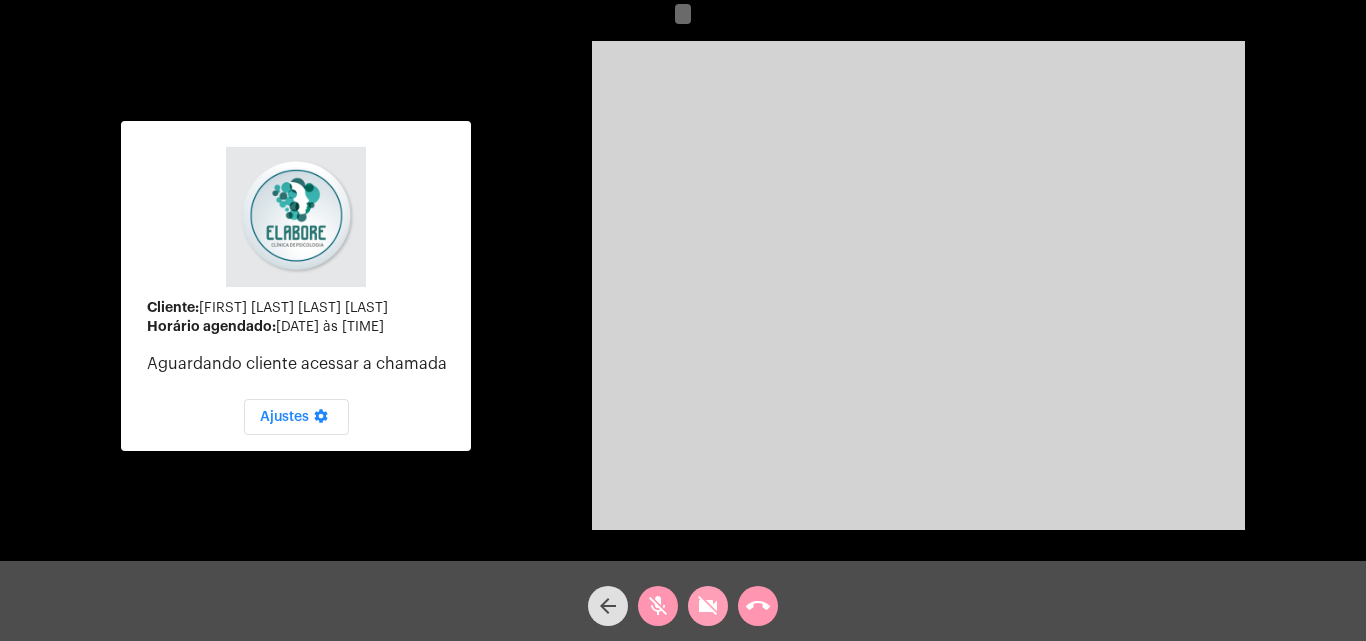 click on "videocam_off" at bounding box center [708, 606] 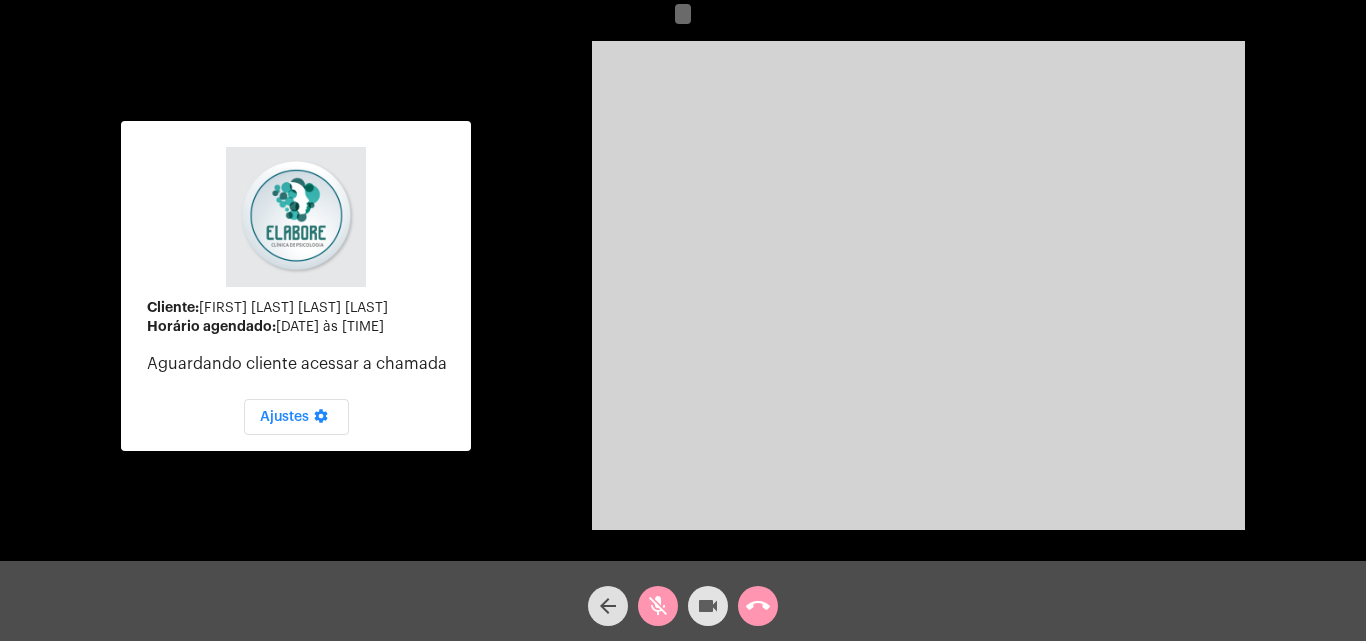 click on "videocam" at bounding box center (708, 606) 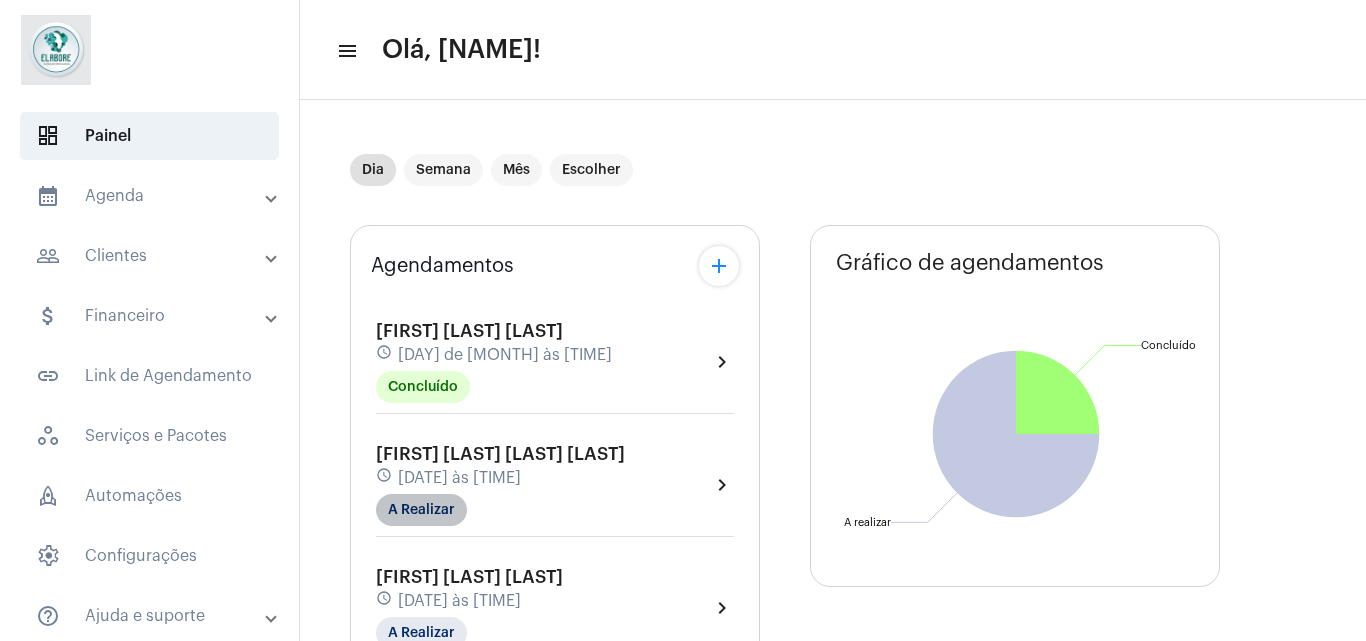 click on "A Realizar" at bounding box center [423, 387] 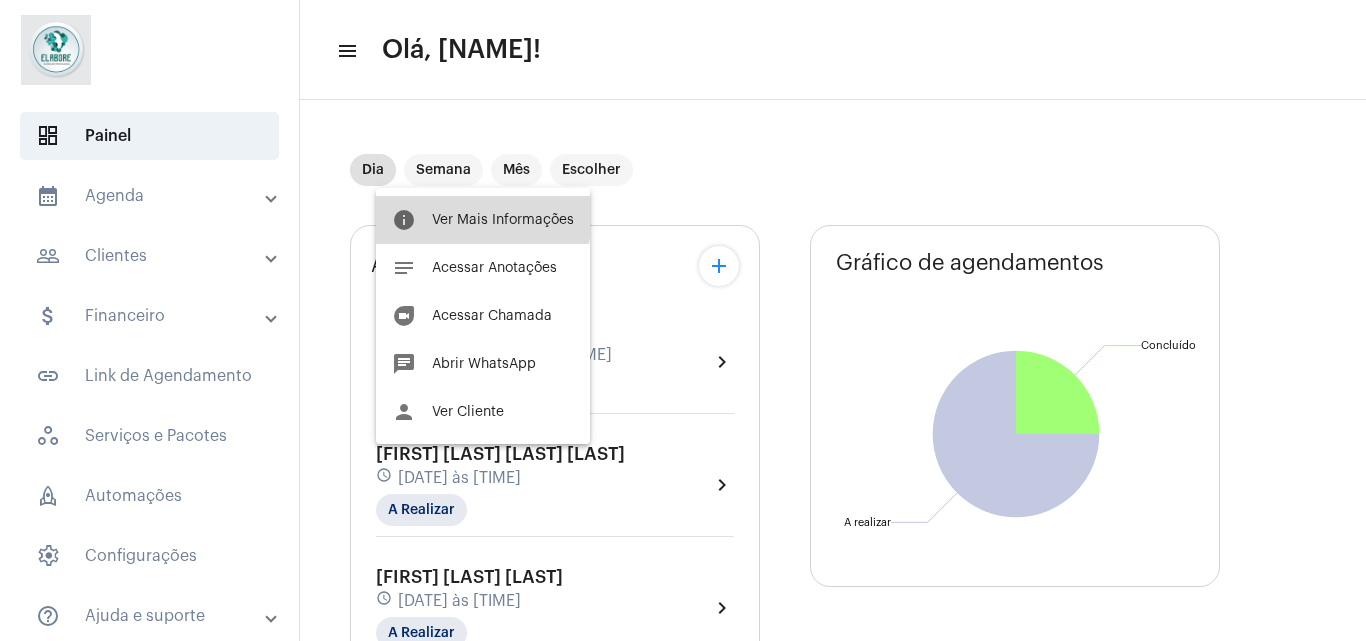 click on "Ver Mais Informações" at bounding box center [503, 220] 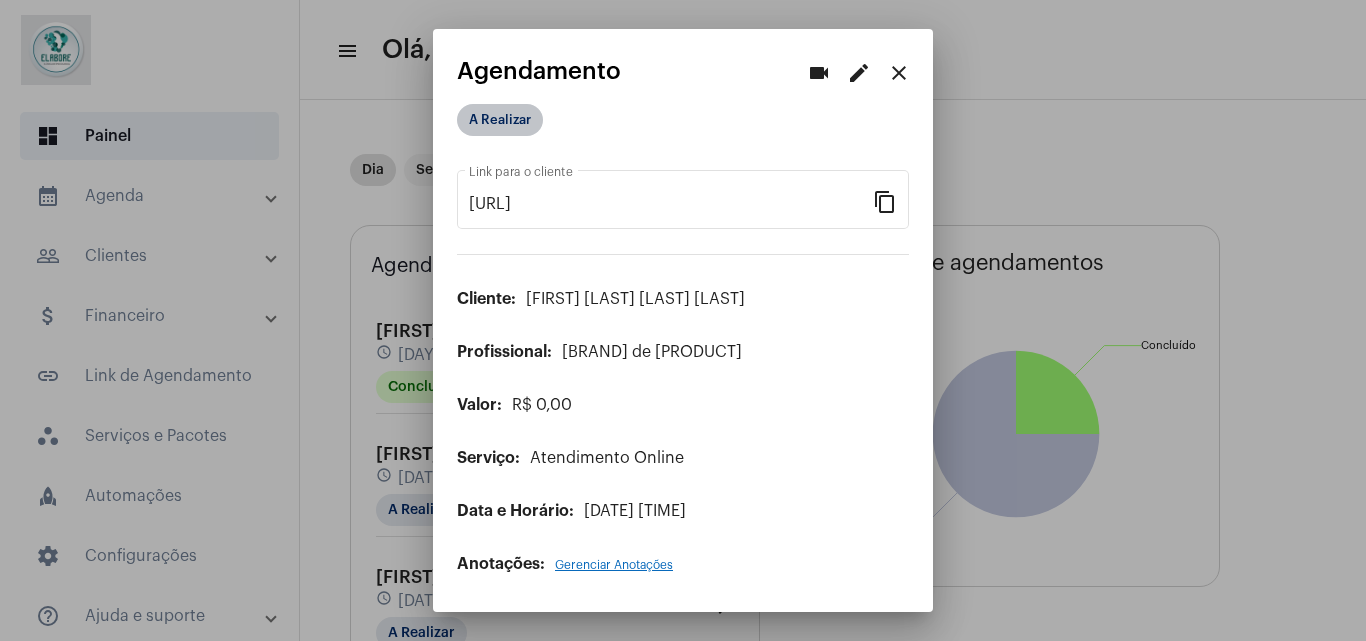 click on "A Realizar" at bounding box center (500, 120) 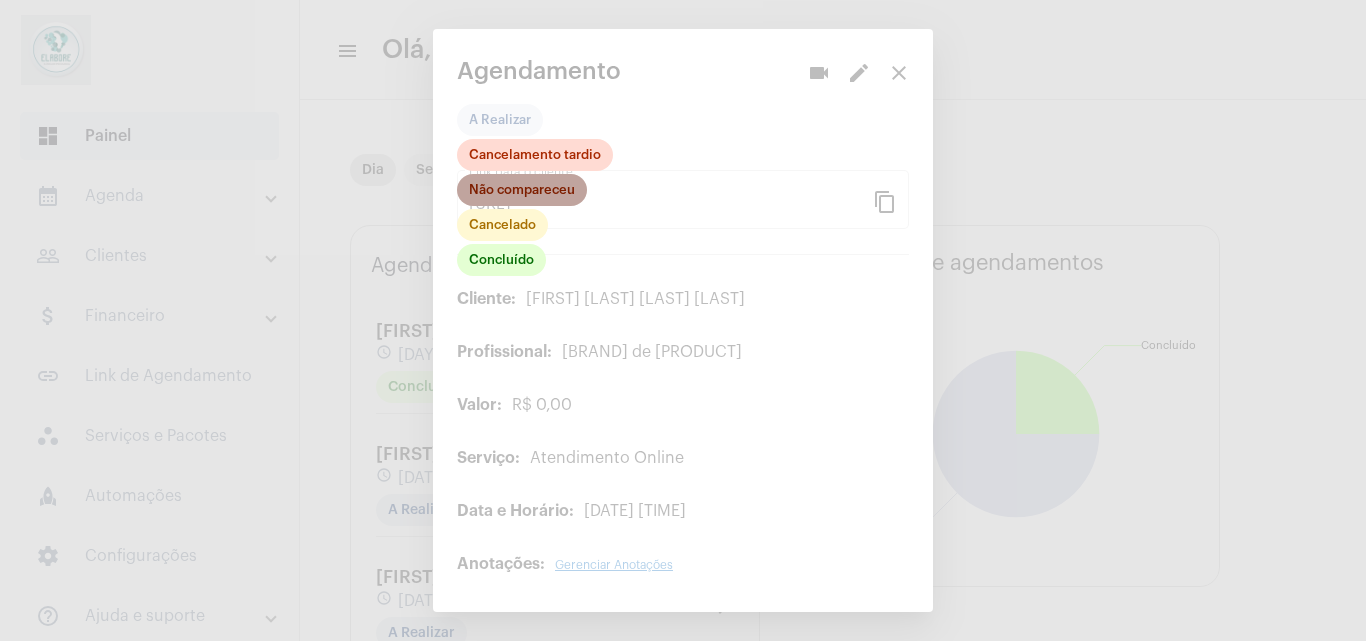 click on "Não compareceu" at bounding box center (522, 190) 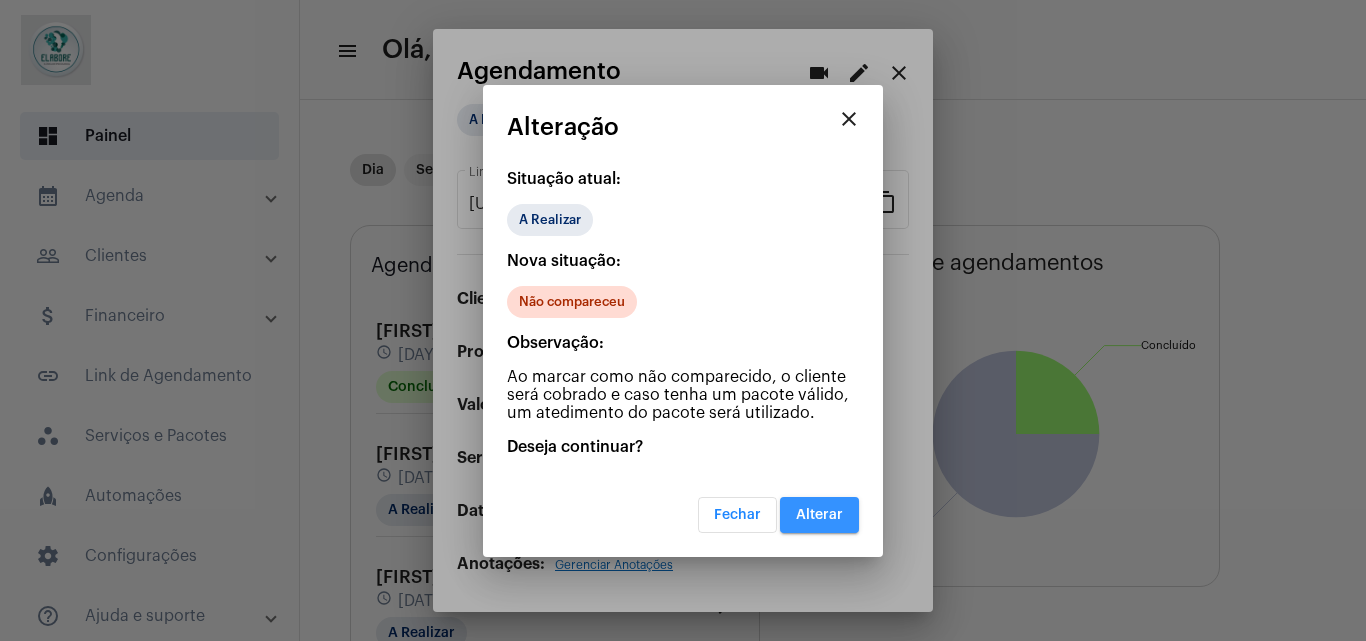 click on "Alterar" at bounding box center (819, 515) 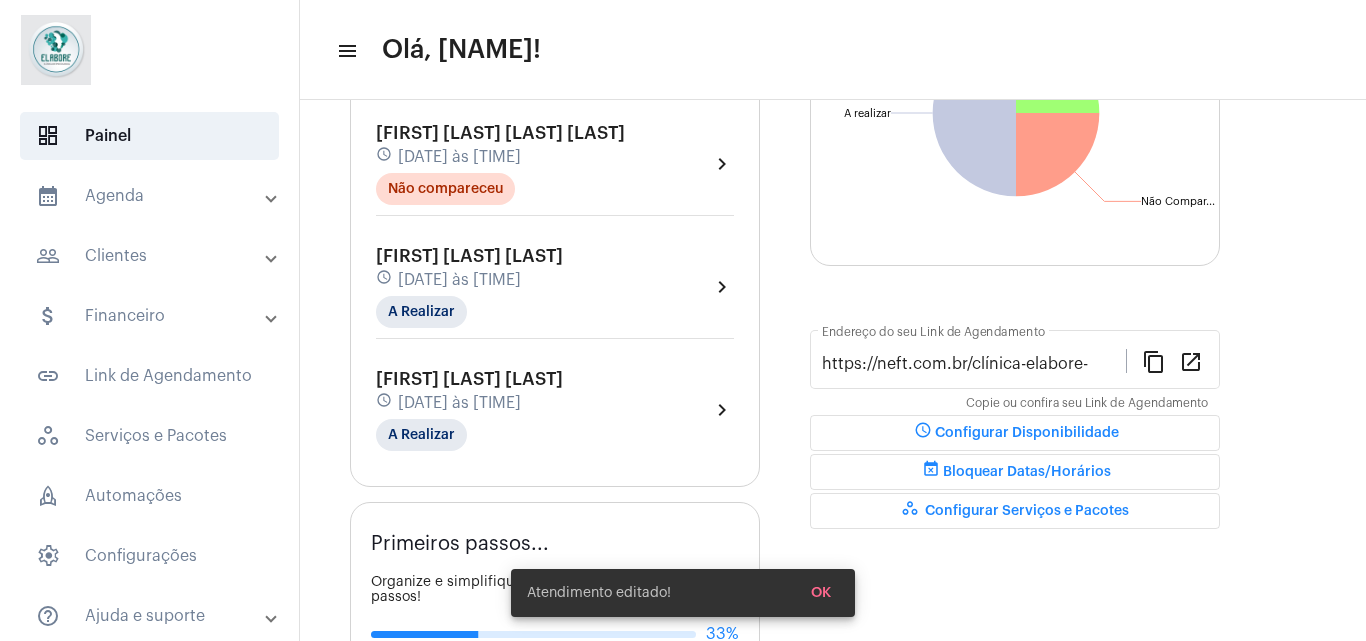 scroll, scrollTop: 323, scrollLeft: 0, axis: vertical 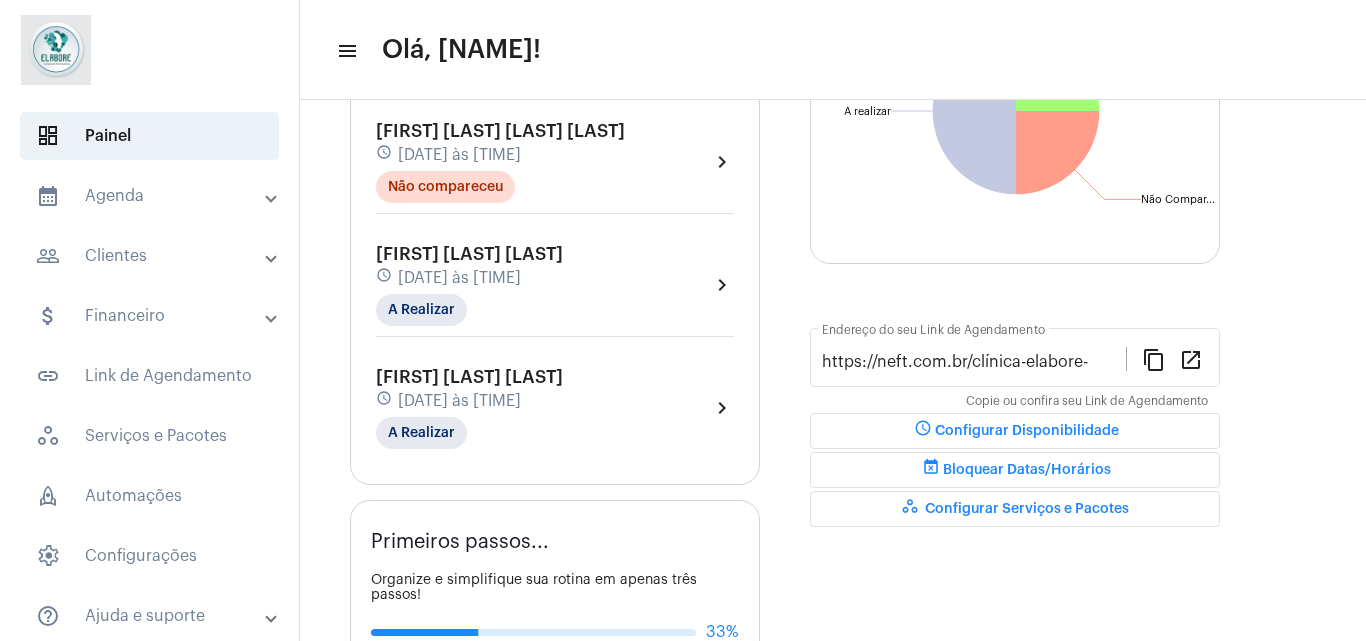 click on "people_outline  Clientes" at bounding box center (151, 256) 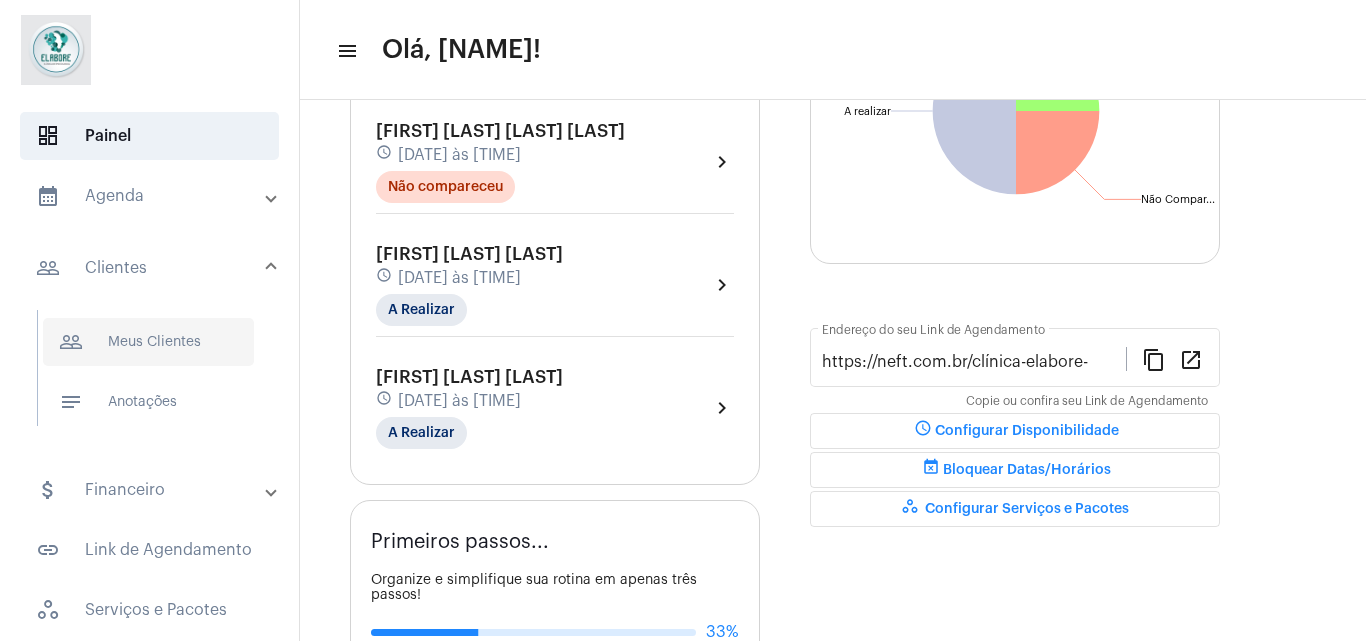 click on "people_outline  Meus Clientes" at bounding box center [148, 342] 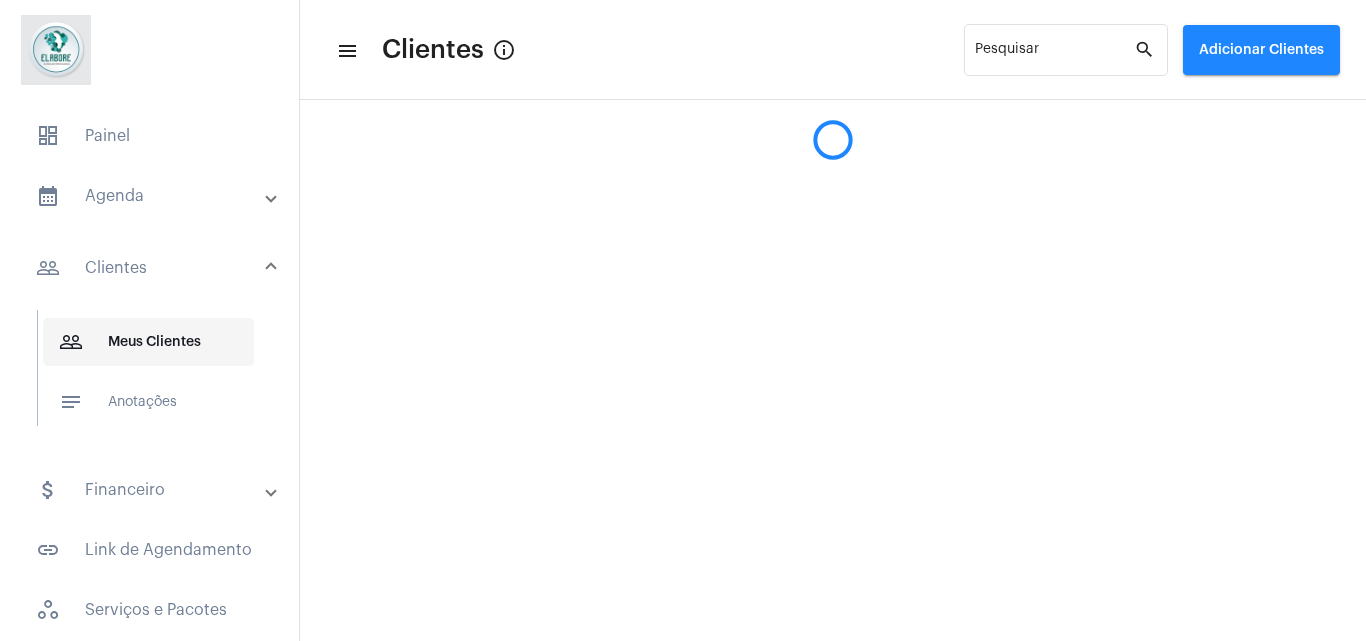 scroll, scrollTop: 0, scrollLeft: 0, axis: both 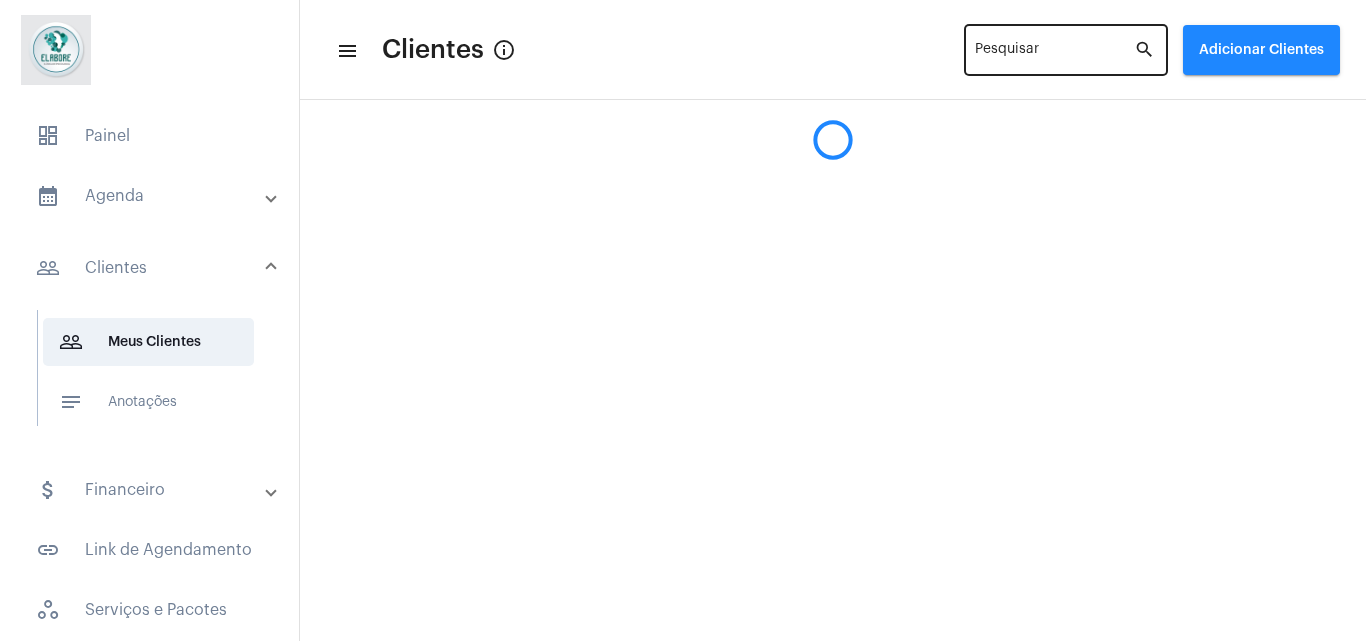 click on "Pesquisar" at bounding box center [1054, 48] 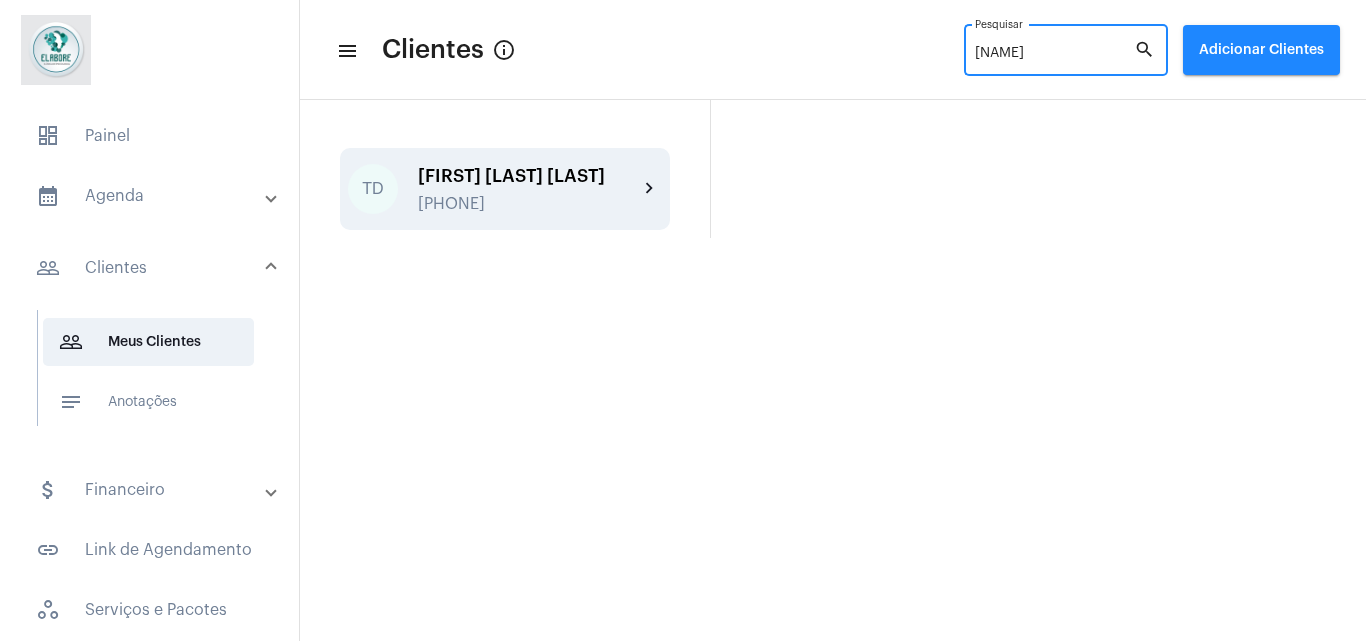 type on "[NAME]" 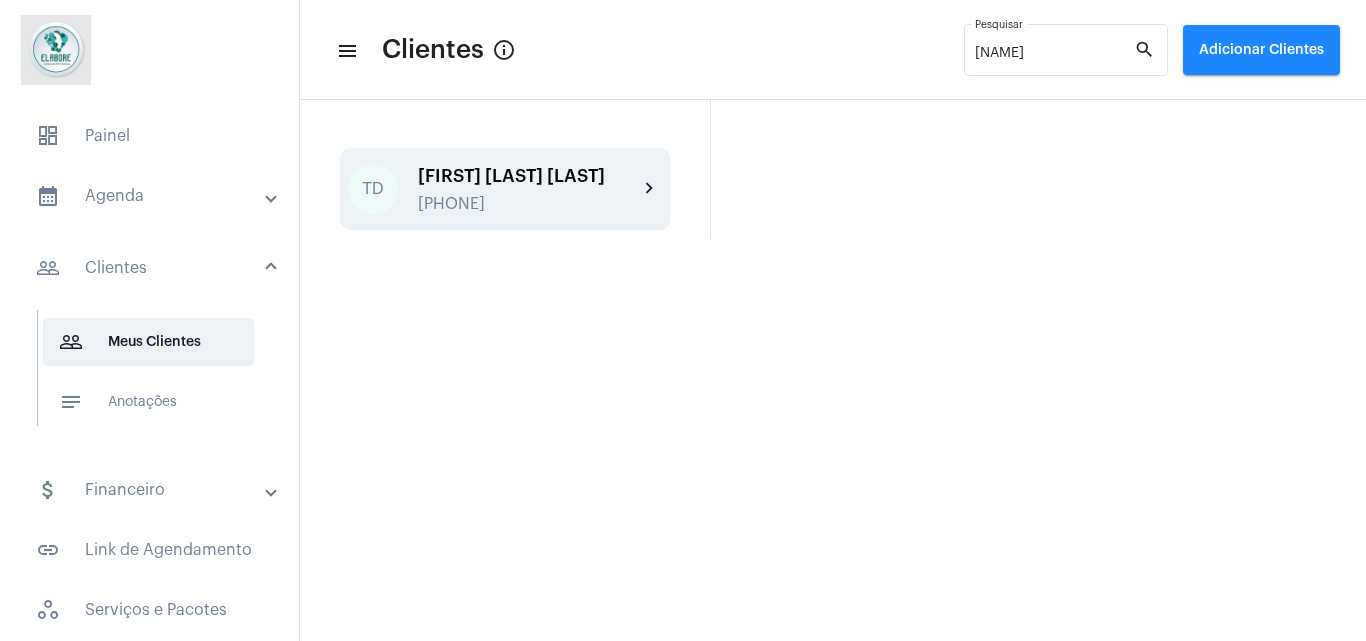 click on "[PHONE]" at bounding box center [528, 204] 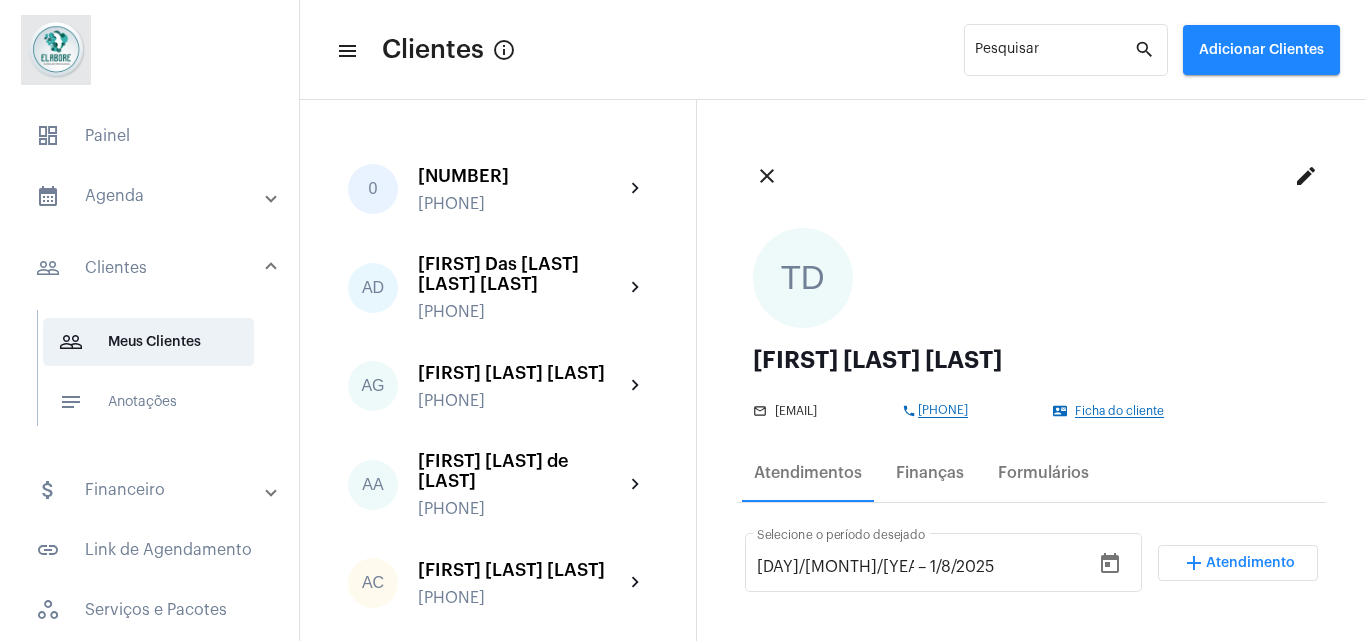 click on "TD" at bounding box center [803, 278] 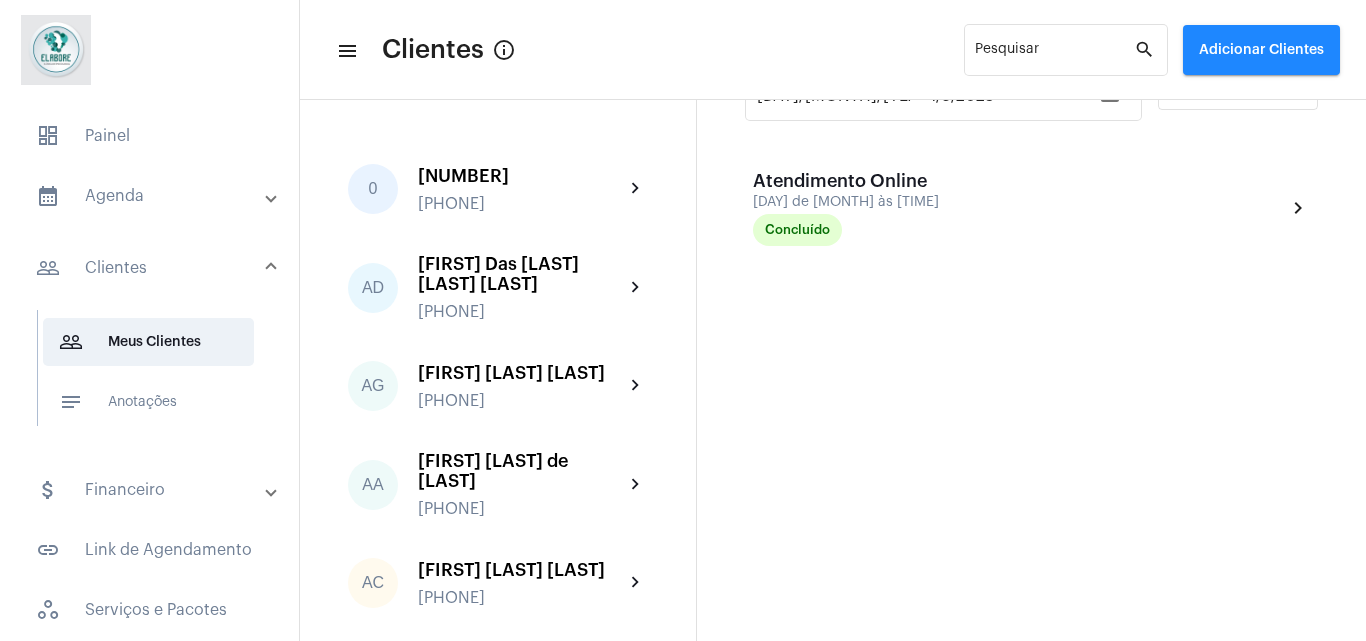 scroll, scrollTop: 473, scrollLeft: 0, axis: vertical 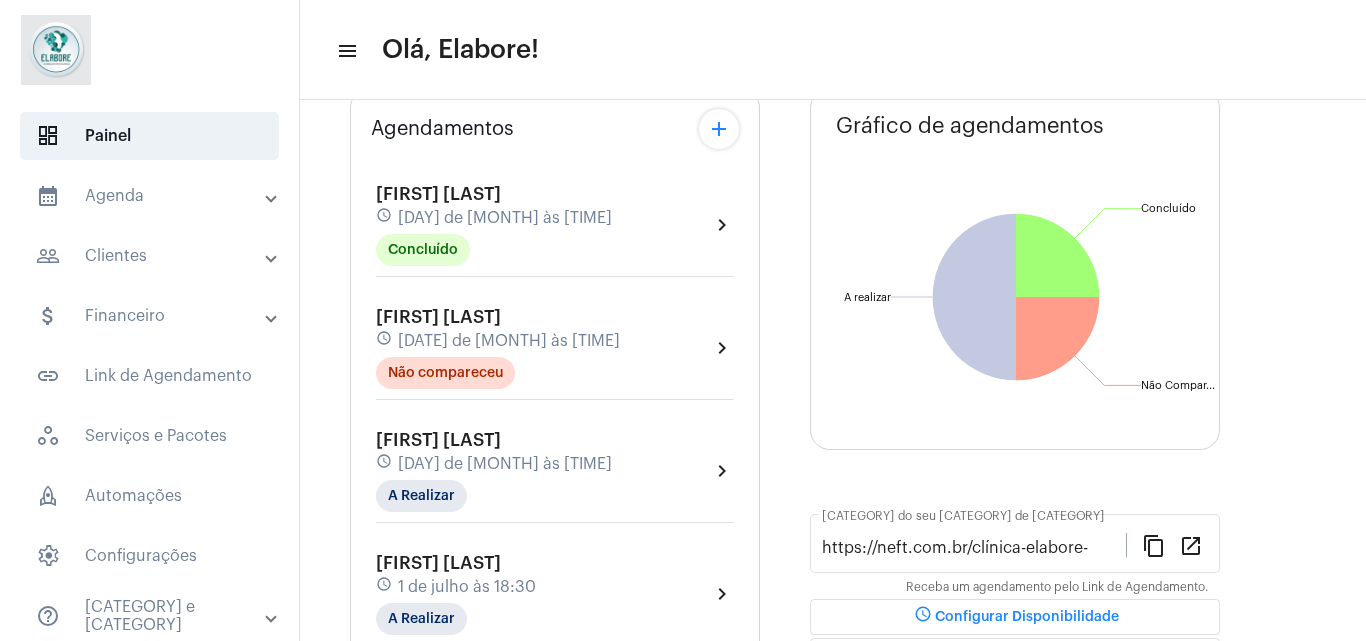 click on "schedule [DATE] às [TIME]" at bounding box center (494, 218) 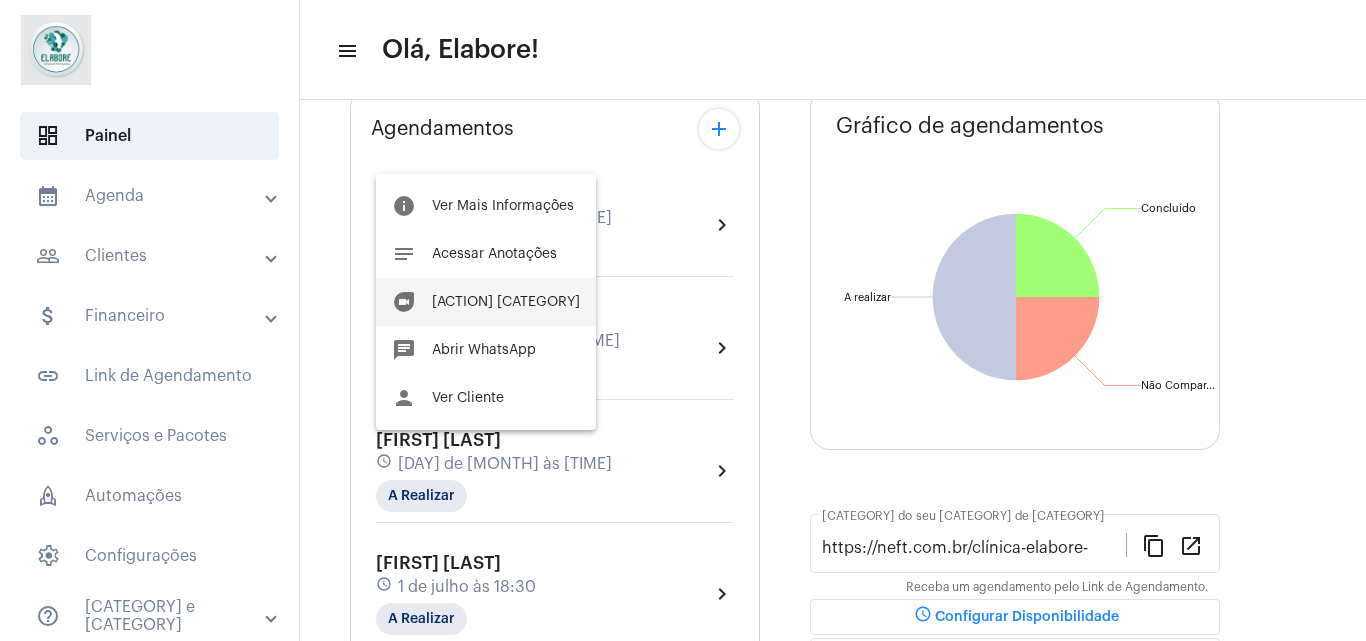 click on "duo Acessar Chamada" at bounding box center [486, 302] 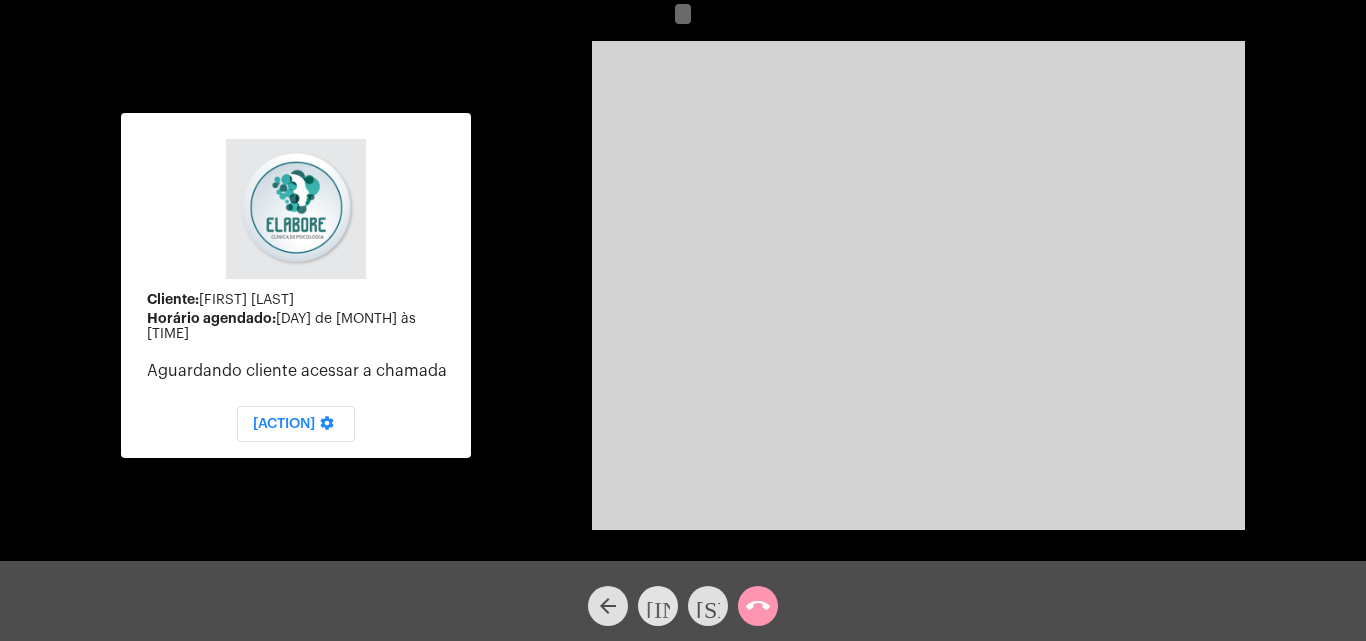 click on "[INITIAL]" at bounding box center [658, 606] 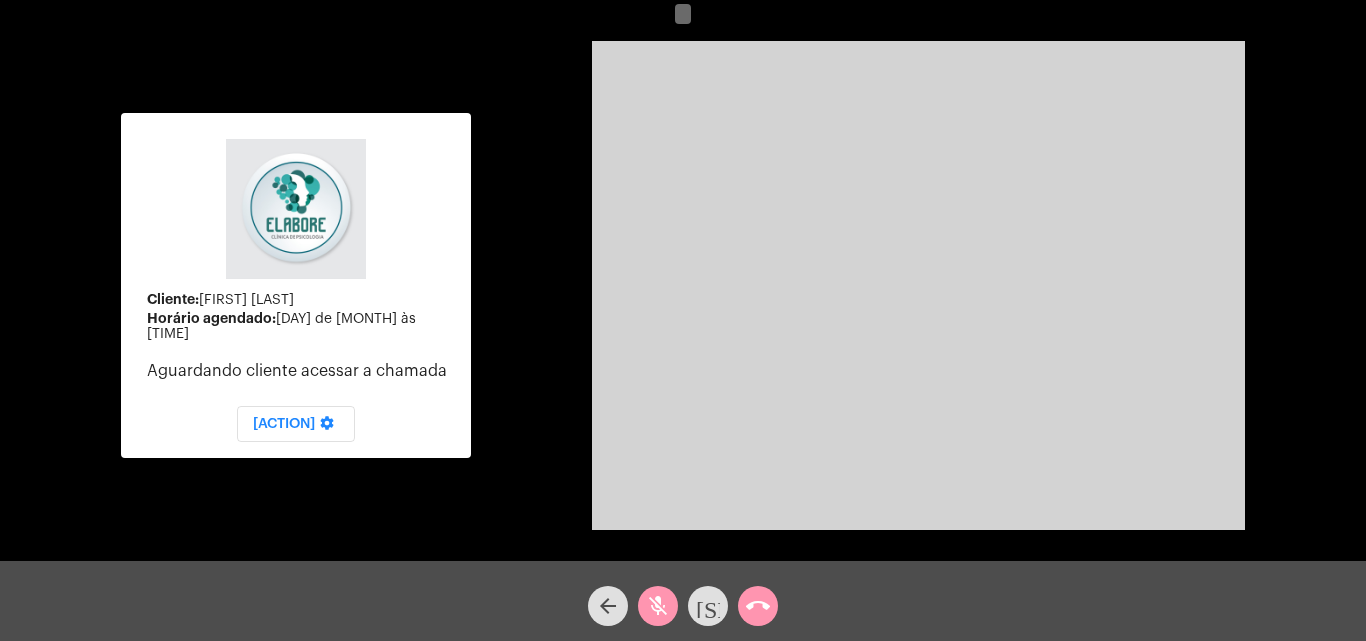 click on "[SERVICE]" at bounding box center (708, 601) 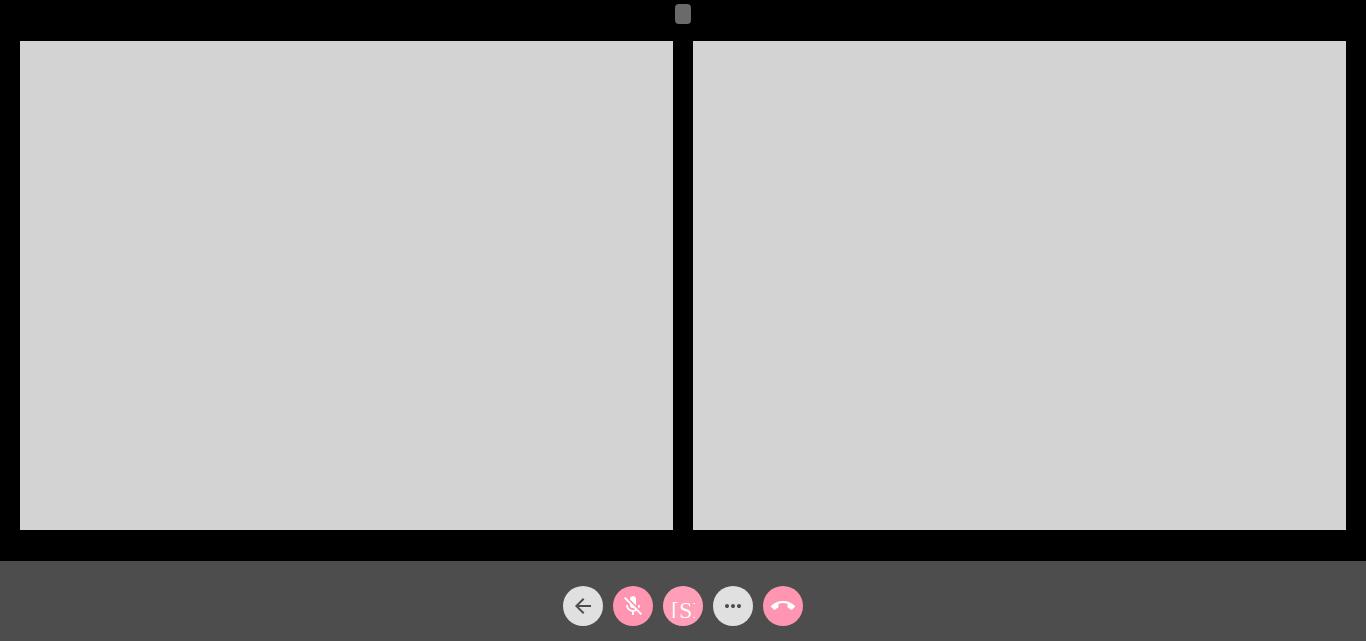 click on "[SERVICE]_[STATUS]" at bounding box center [683, 606] 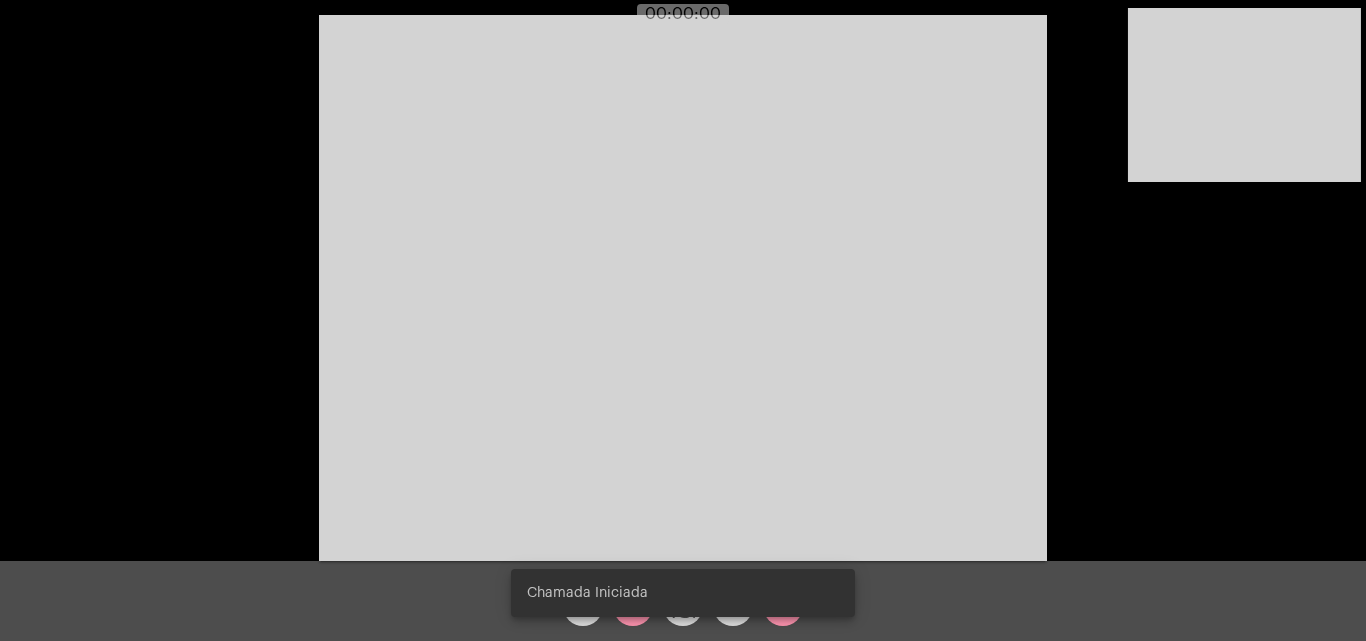 click on "Chamada Iniciada" at bounding box center (683, 593) 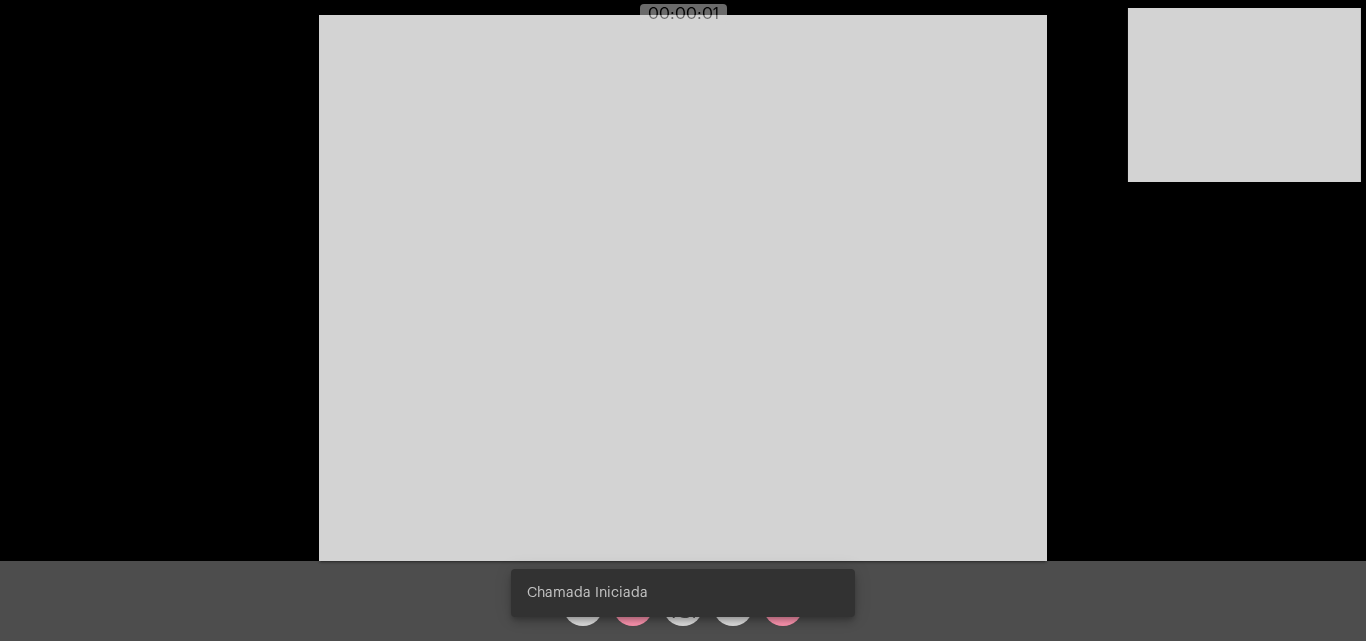 click on "Chamada Iniciada" at bounding box center [683, 593] 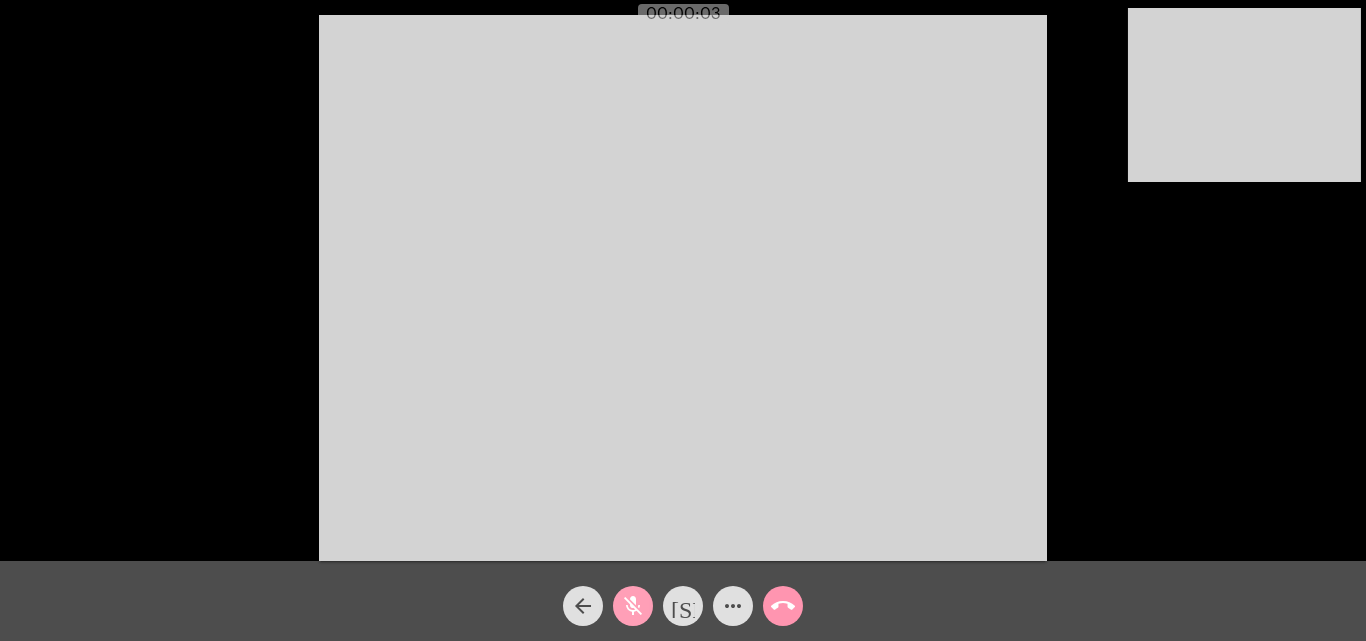 click on "mic_off" at bounding box center [633, 606] 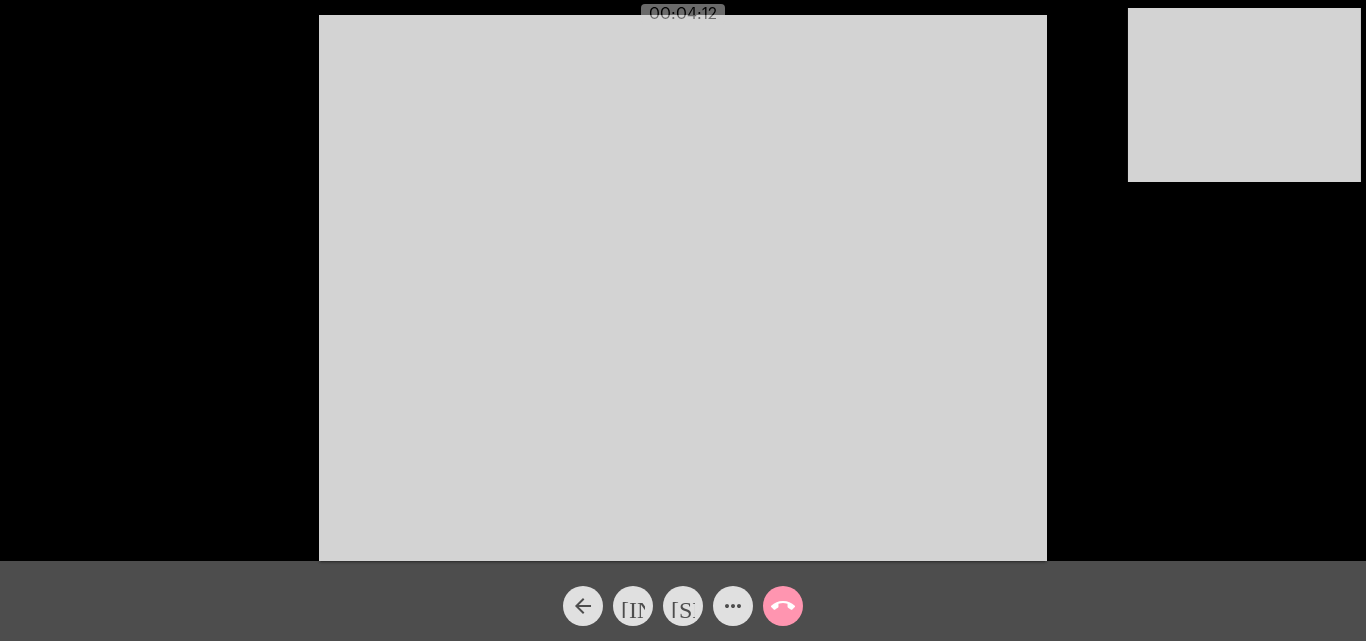 click at bounding box center (683, 288) 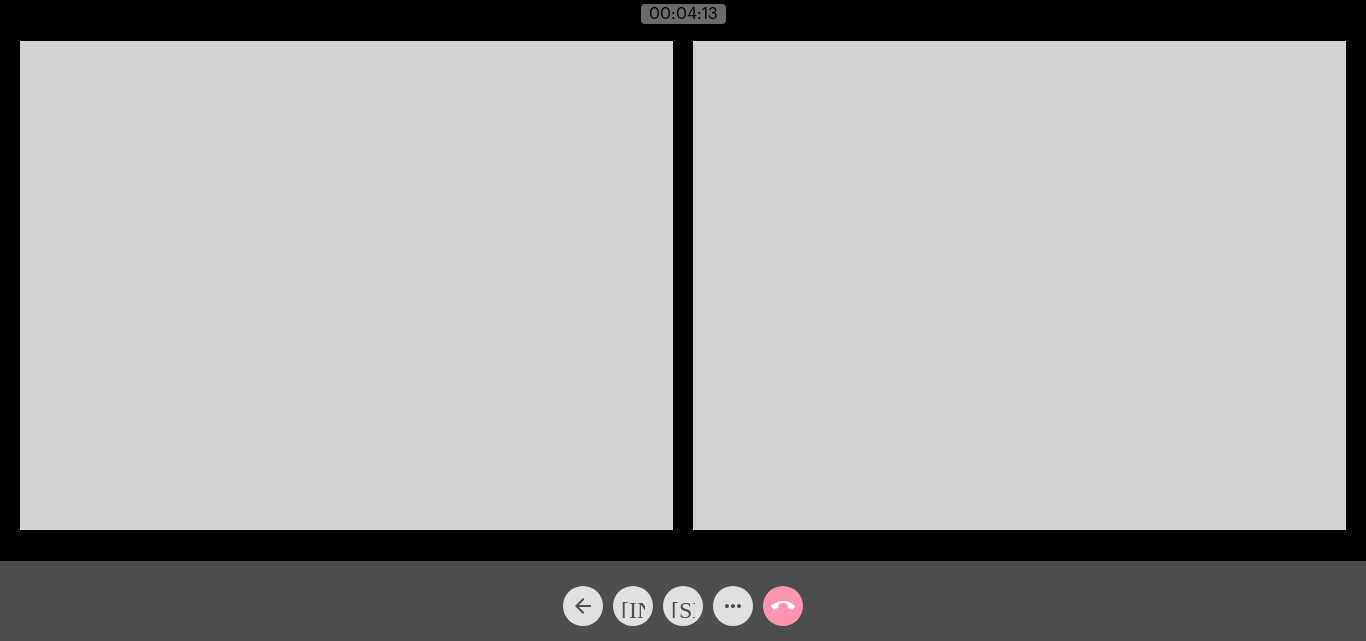 click at bounding box center (1019, 285) 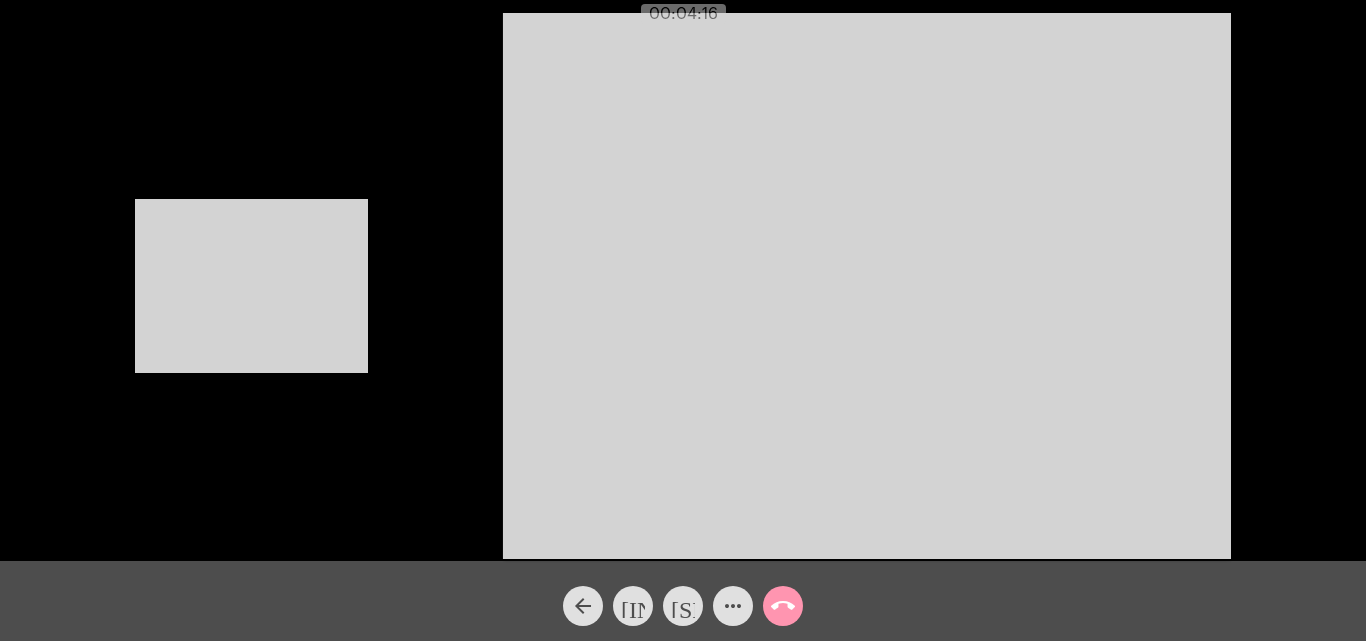 click at bounding box center (251, 286) 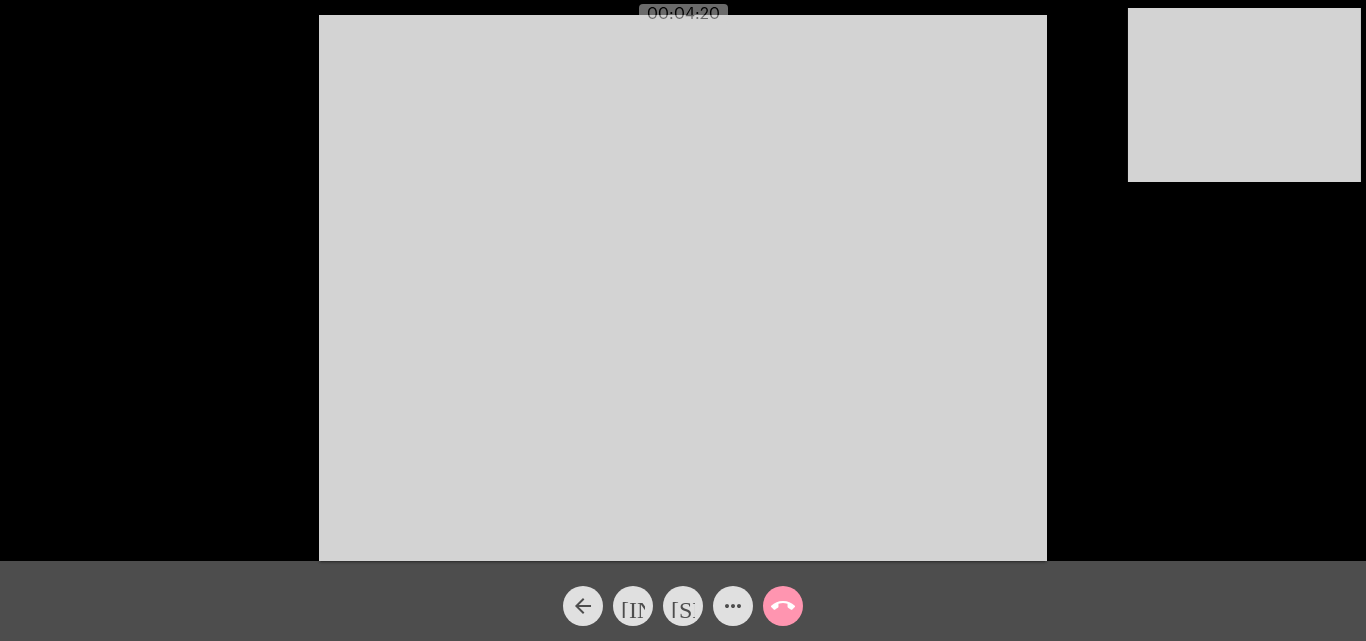 click at bounding box center [683, 288] 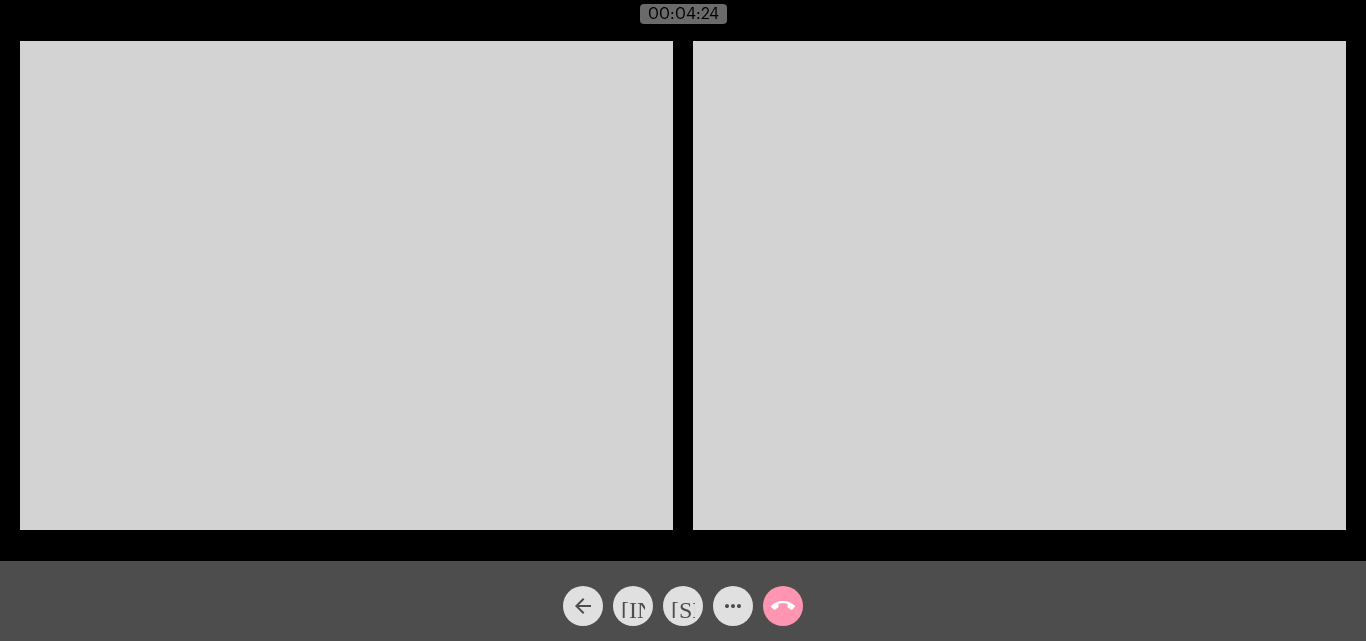 click at bounding box center (1019, 285) 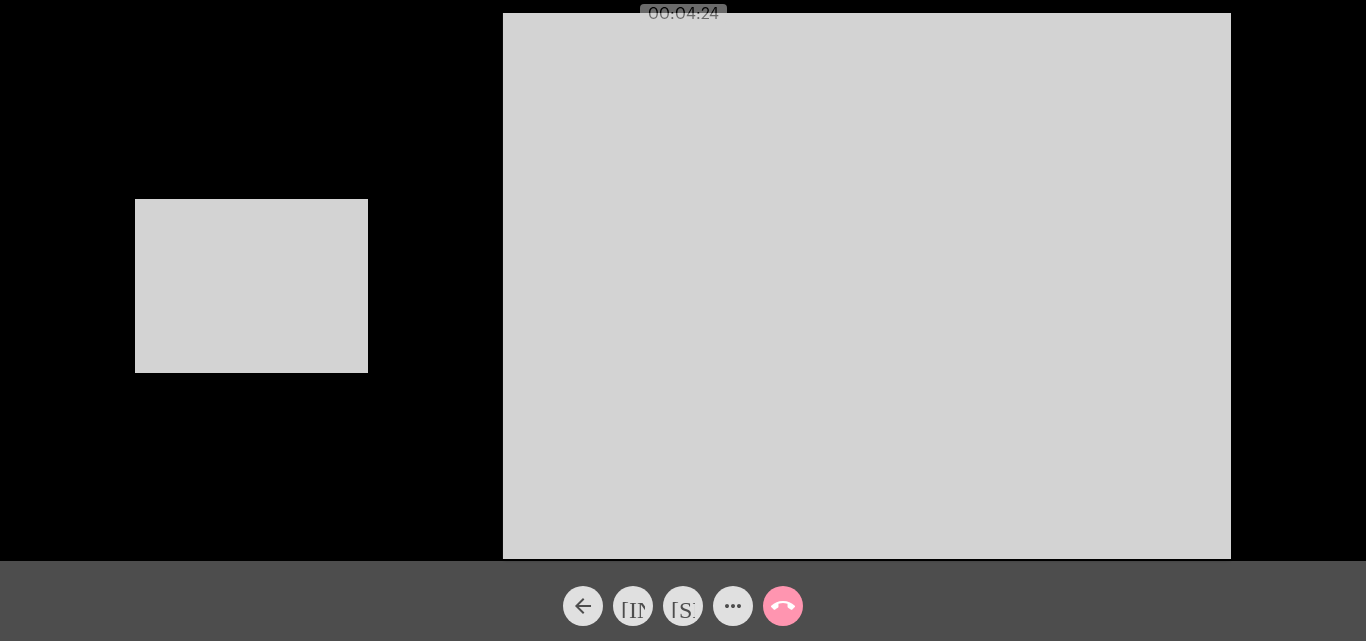 click at bounding box center (867, 286) 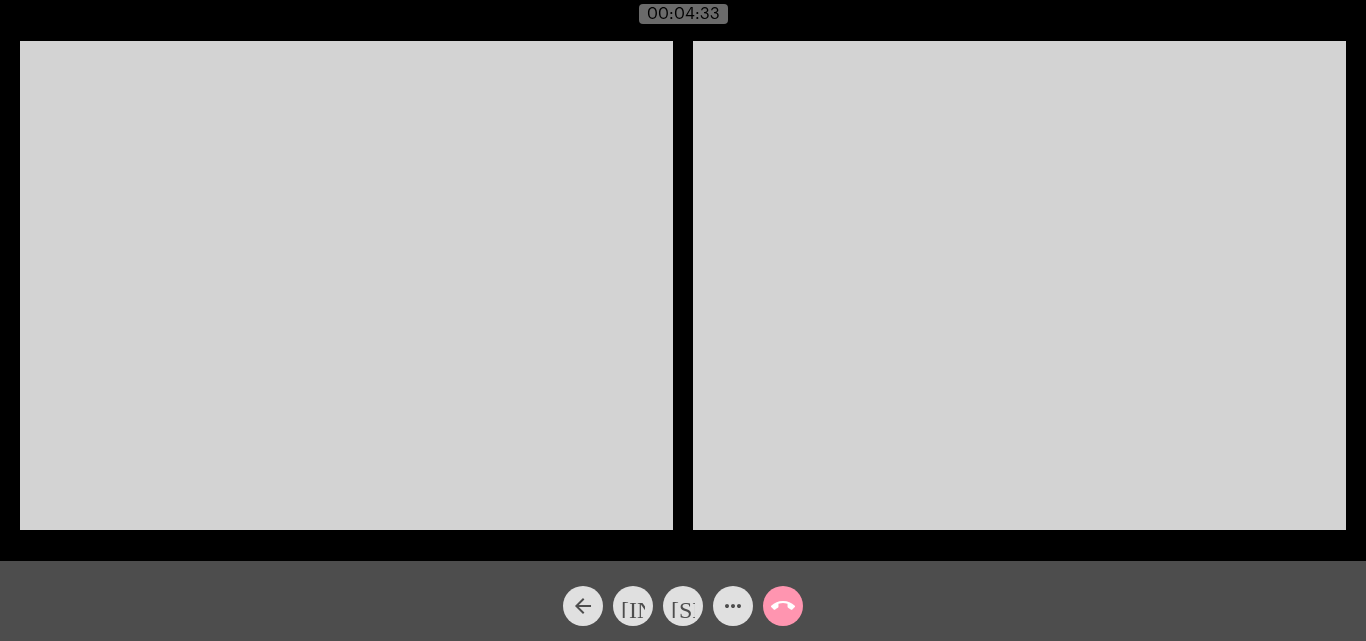 click at bounding box center [1019, 285] 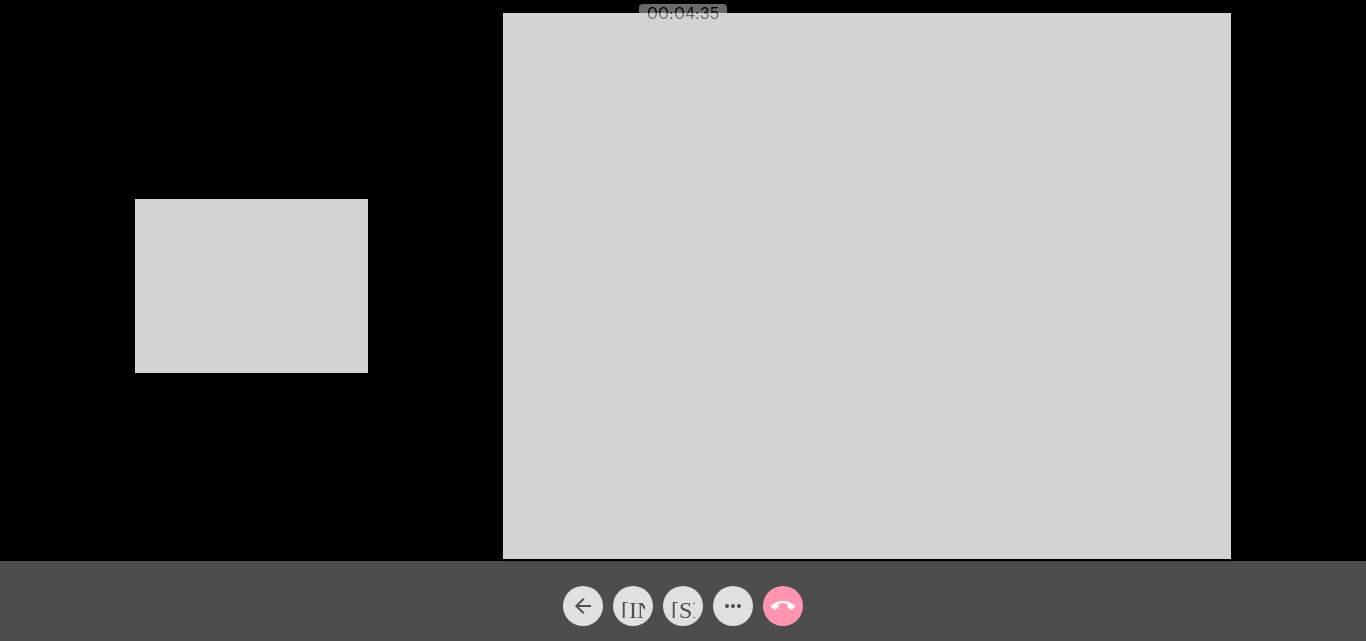 click at bounding box center (251, 286) 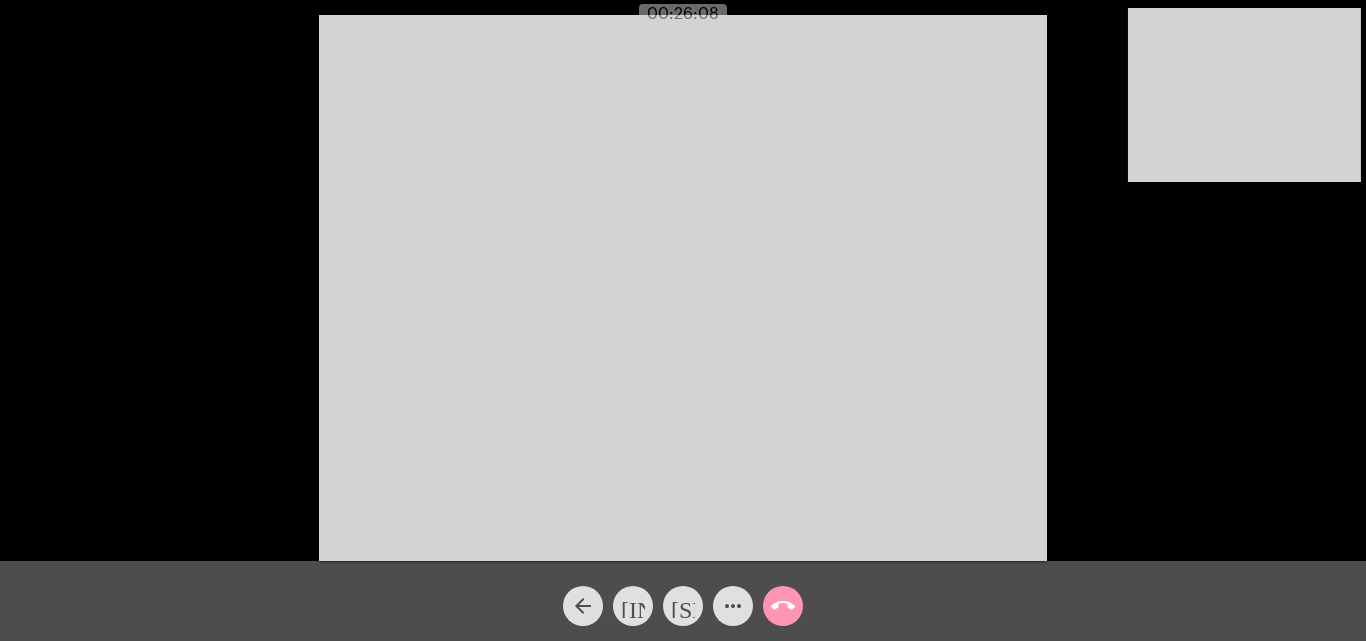click on "more_horiz" at bounding box center (733, 606) 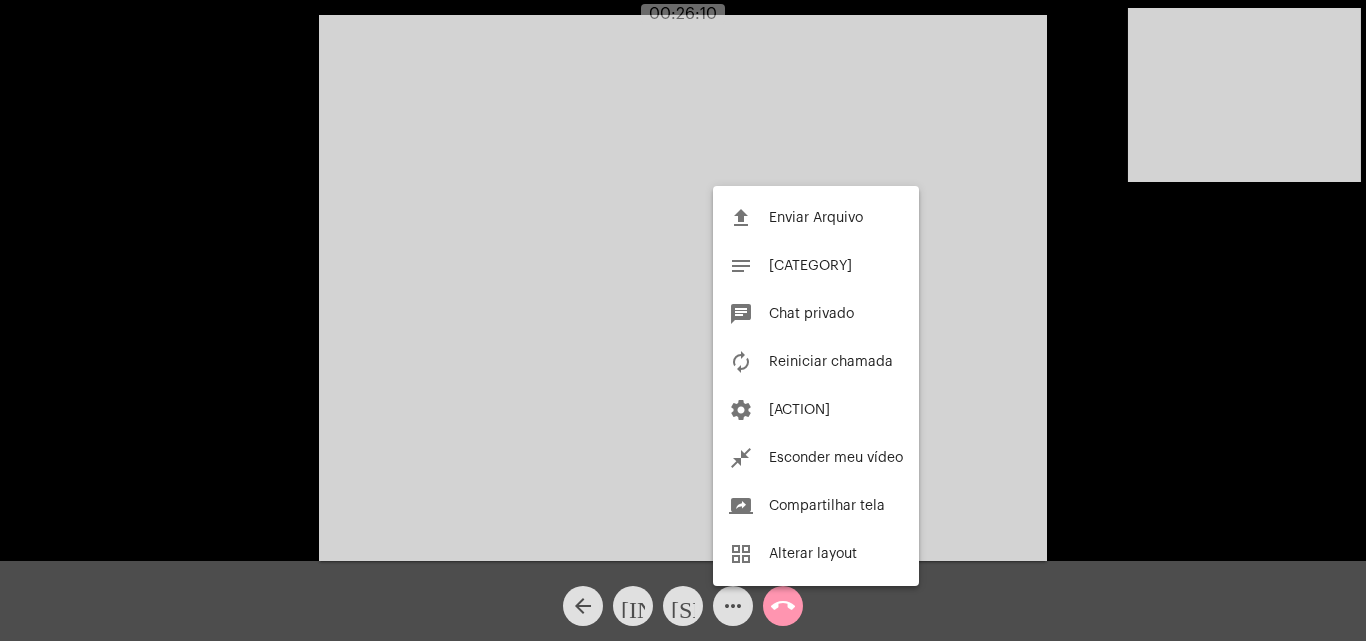 click at bounding box center (683, 320) 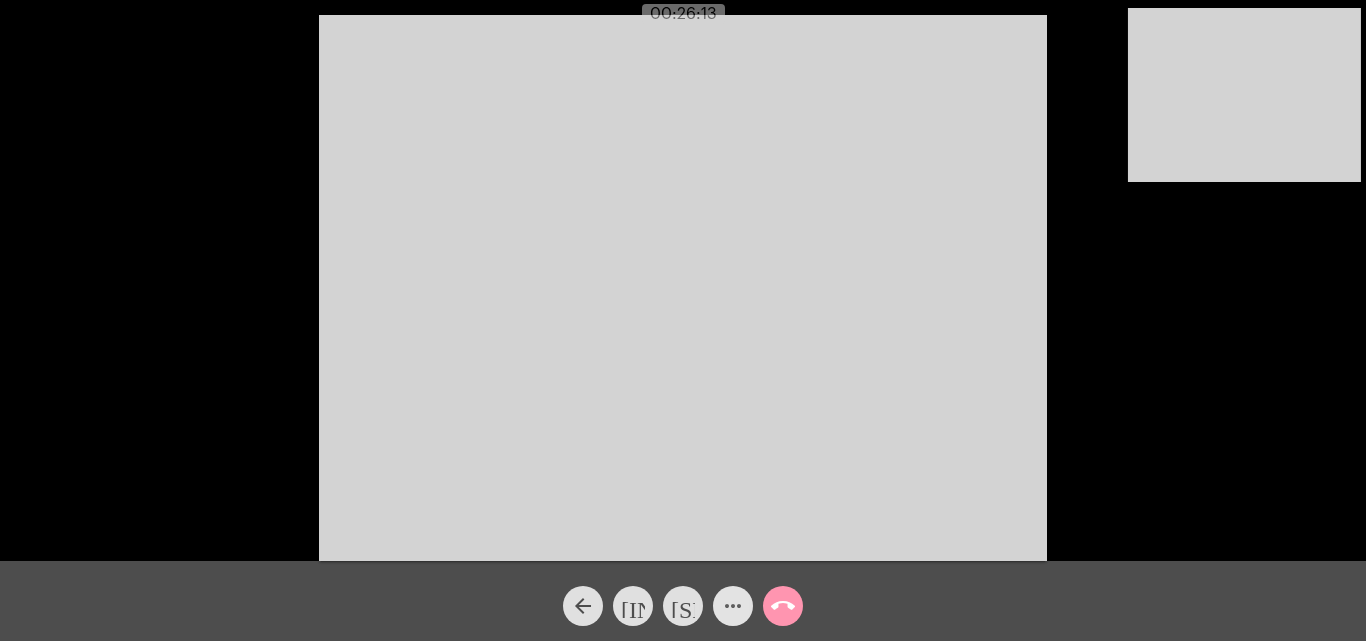 click on "more_horiz" at bounding box center [733, 606] 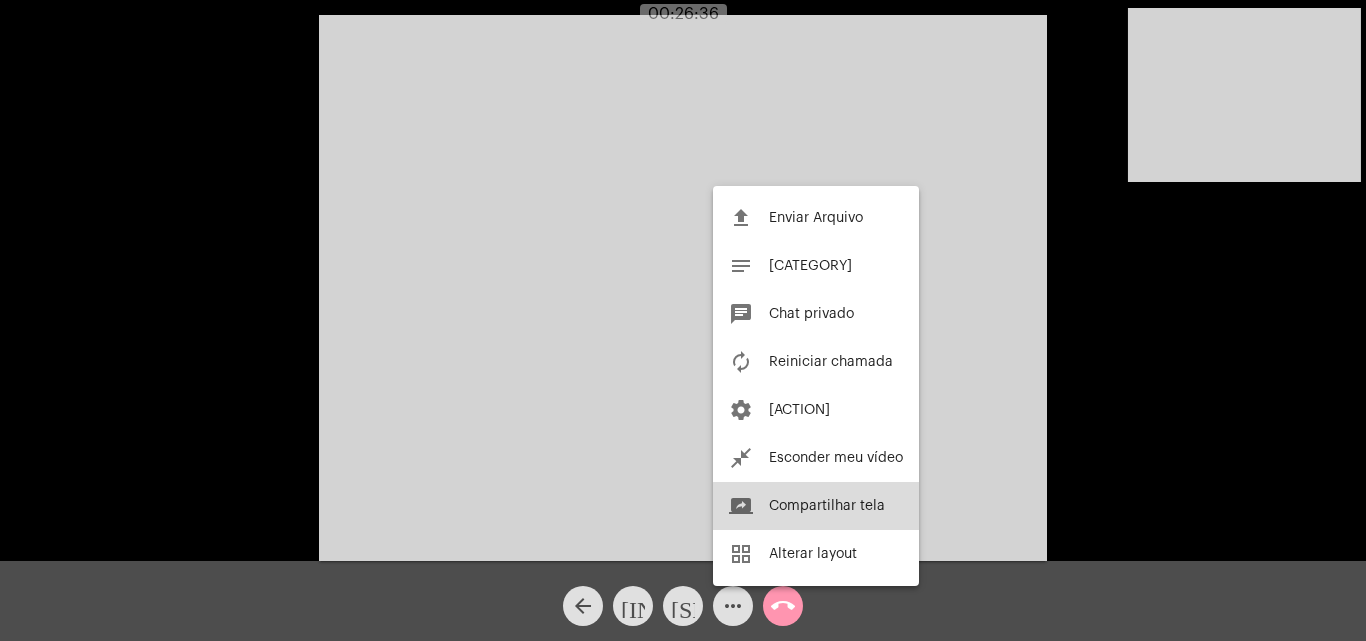 click on "screen_share Compartilhar tela" at bounding box center [816, 506] 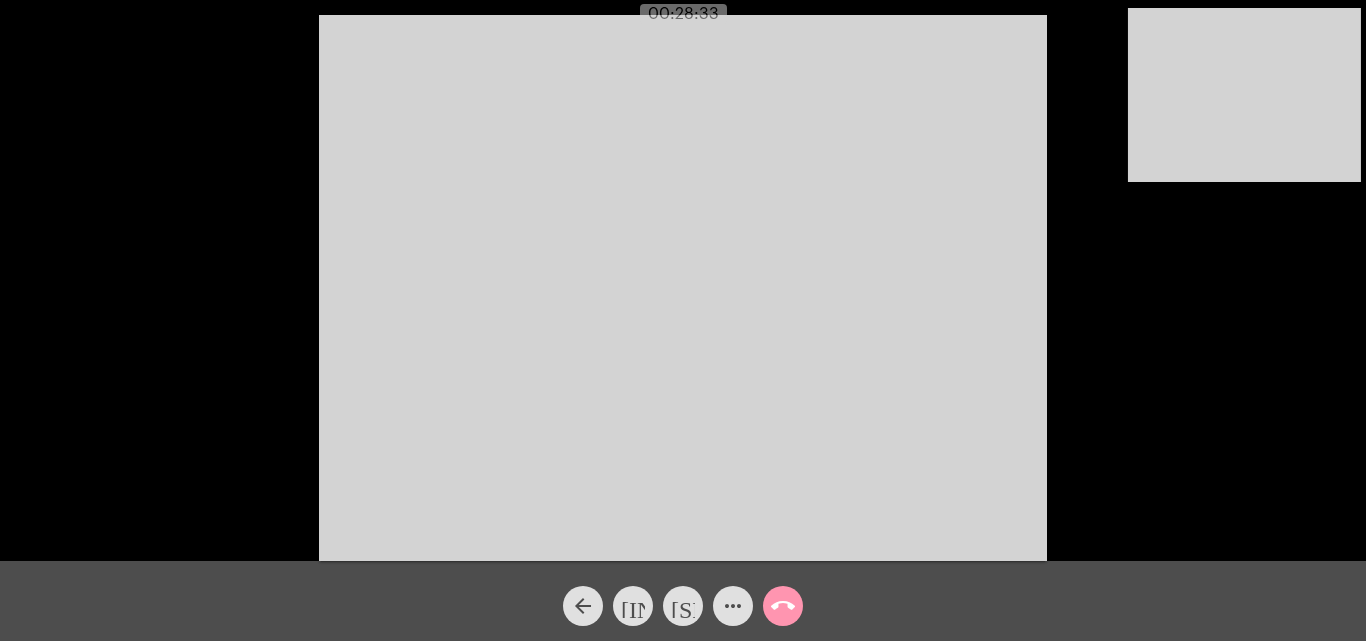 click on "Acessando Câmera e Microfone..." at bounding box center [683, 285] 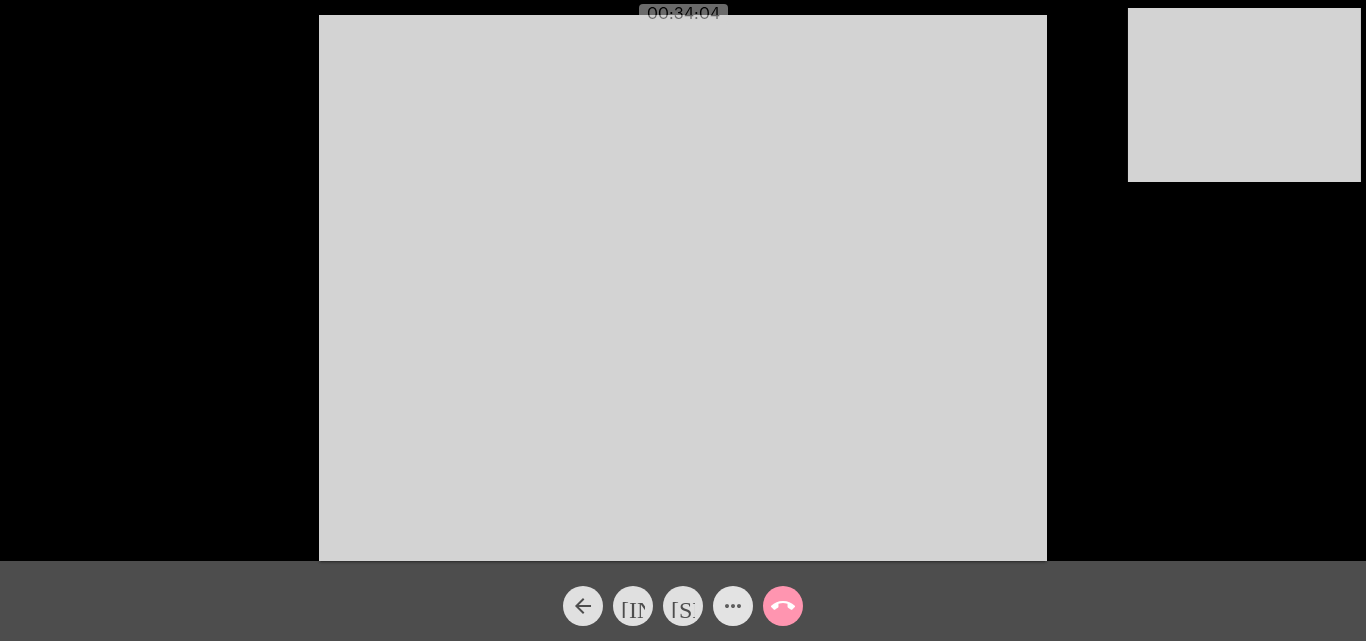 click on "more_horiz" at bounding box center [733, 606] 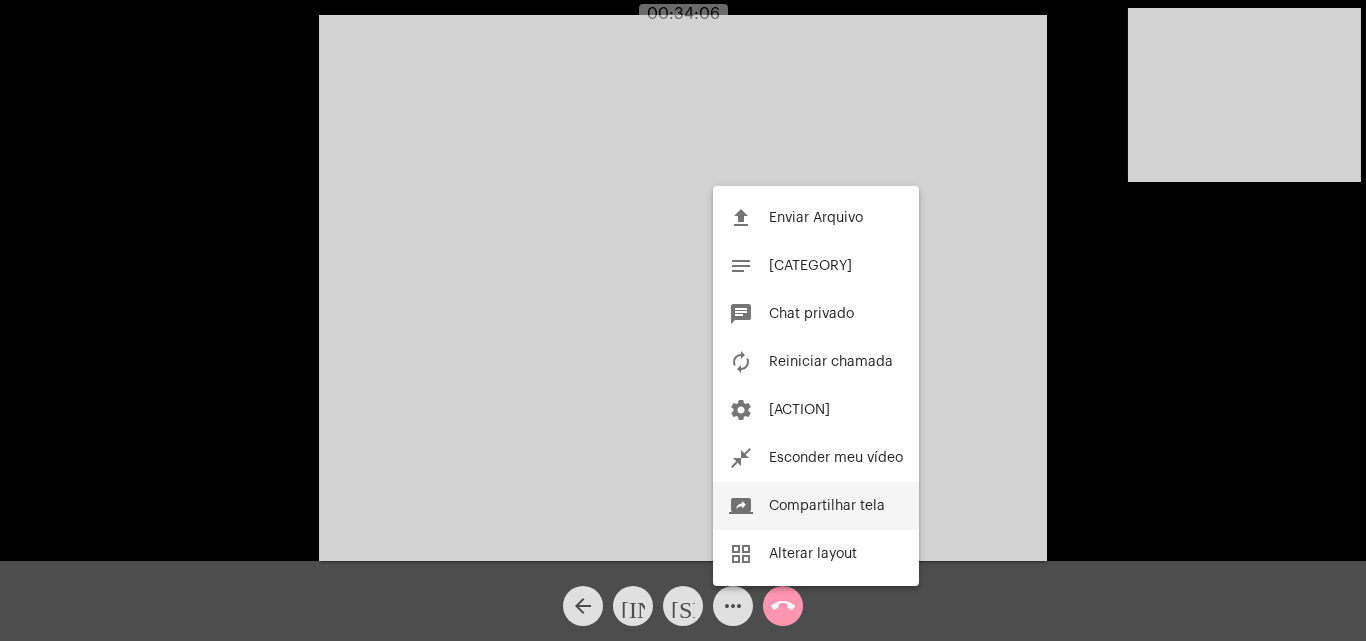 click on "Compartilhar tela" at bounding box center [810, 266] 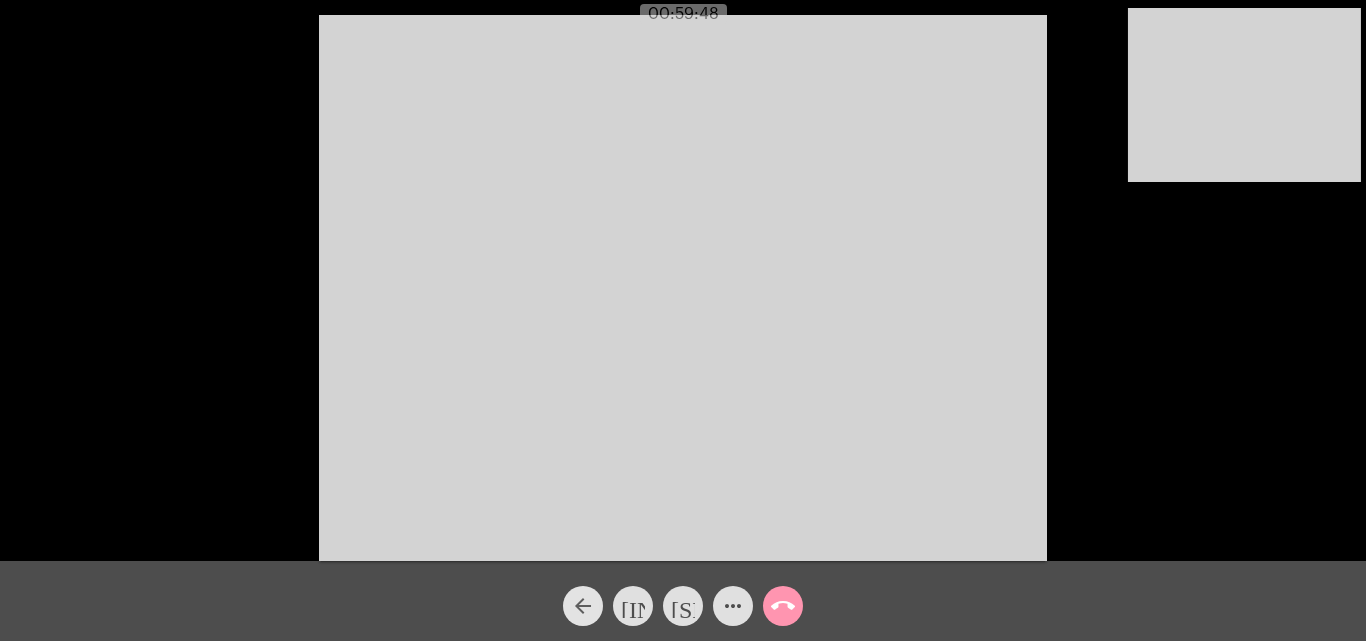 click on "arrow_back" at bounding box center [583, 606] 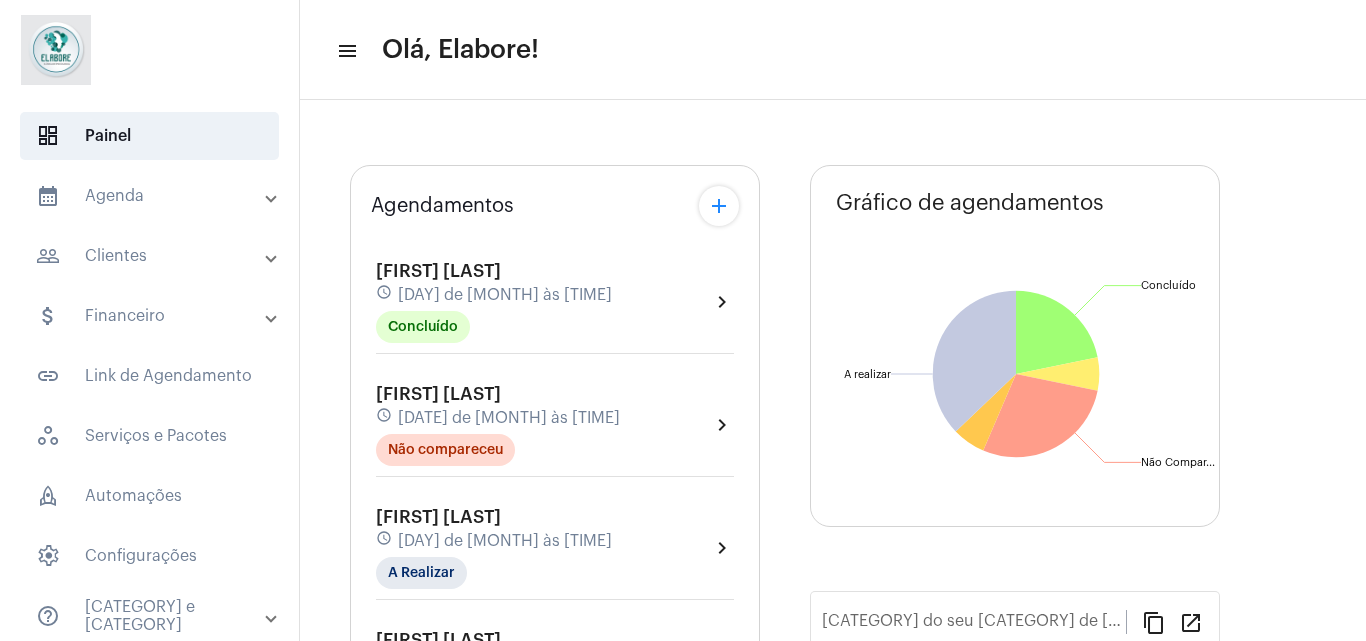 click on "[FIRST] [LAST] schedule 1 de julho às 16:00 Não compareceu" at bounding box center [494, 302] 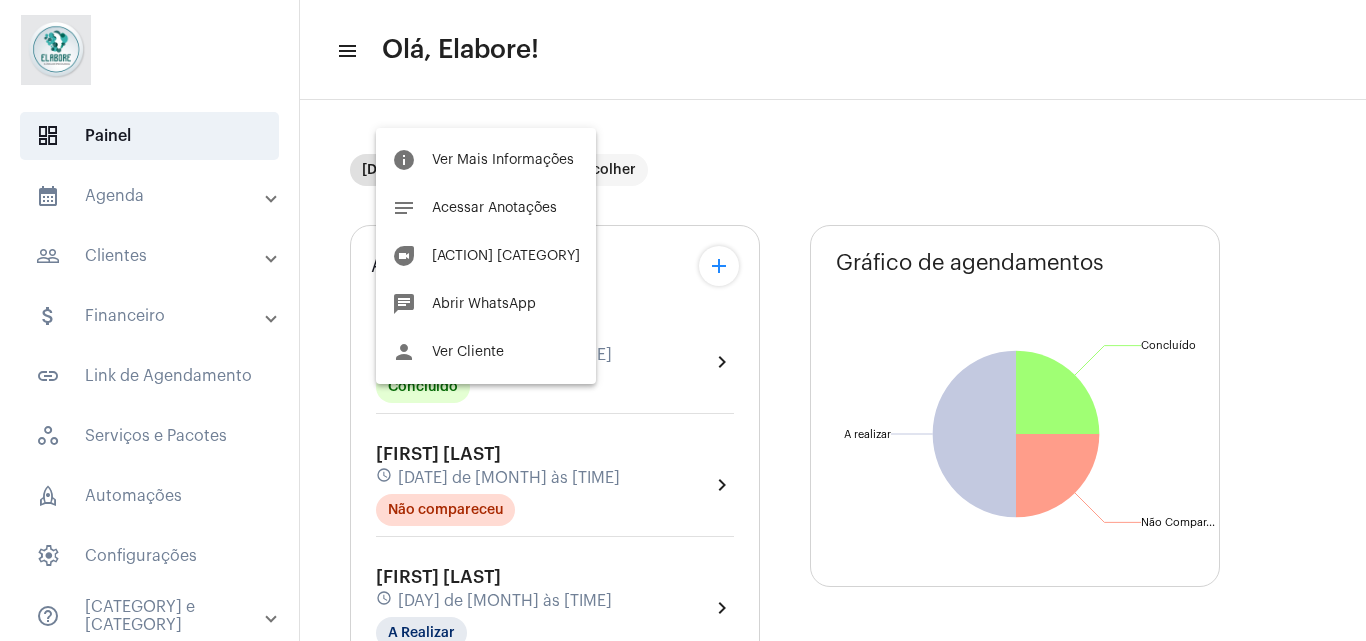drag, startPoint x: 1365, startPoint y: 243, endPoint x: 1365, endPoint y: 318, distance: 75 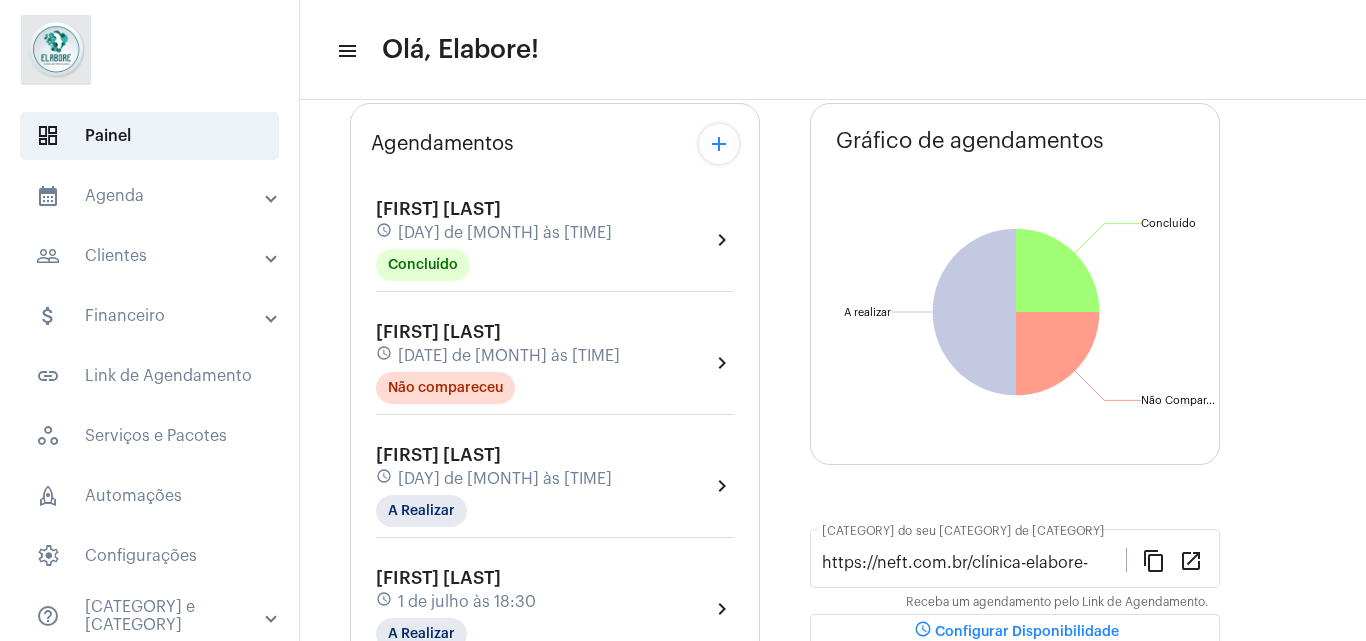scroll, scrollTop: 252, scrollLeft: 0, axis: vertical 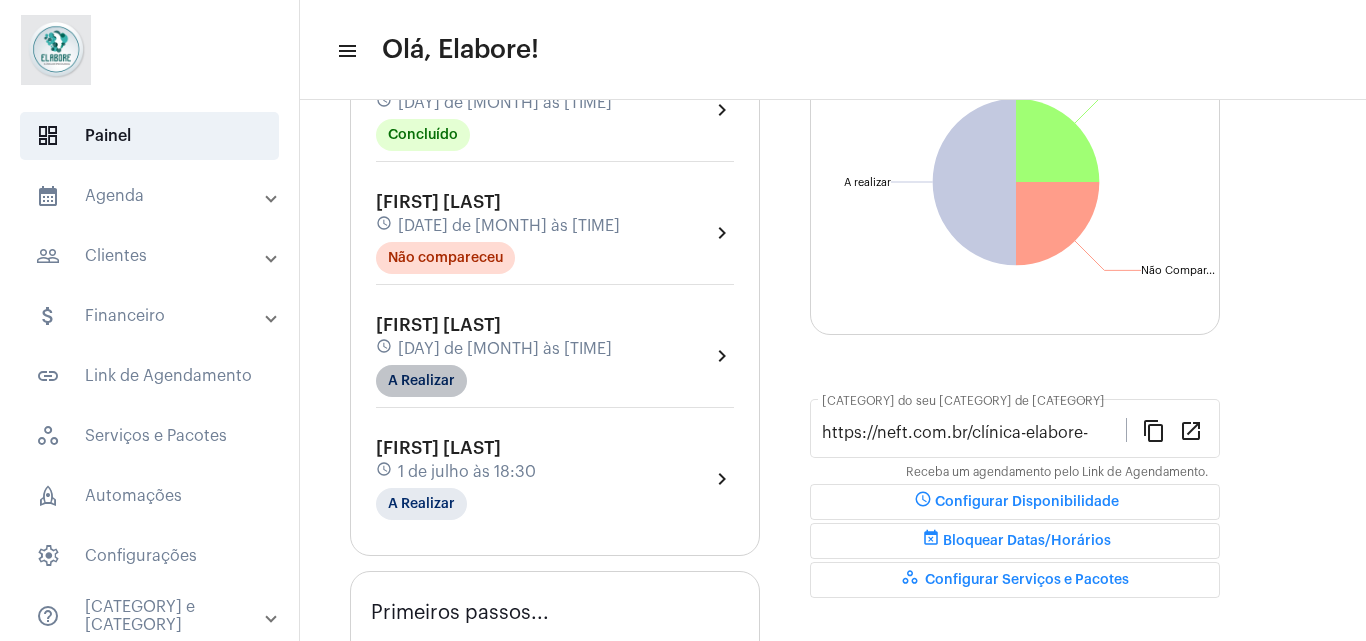 click on "A Realizar" at bounding box center [423, 135] 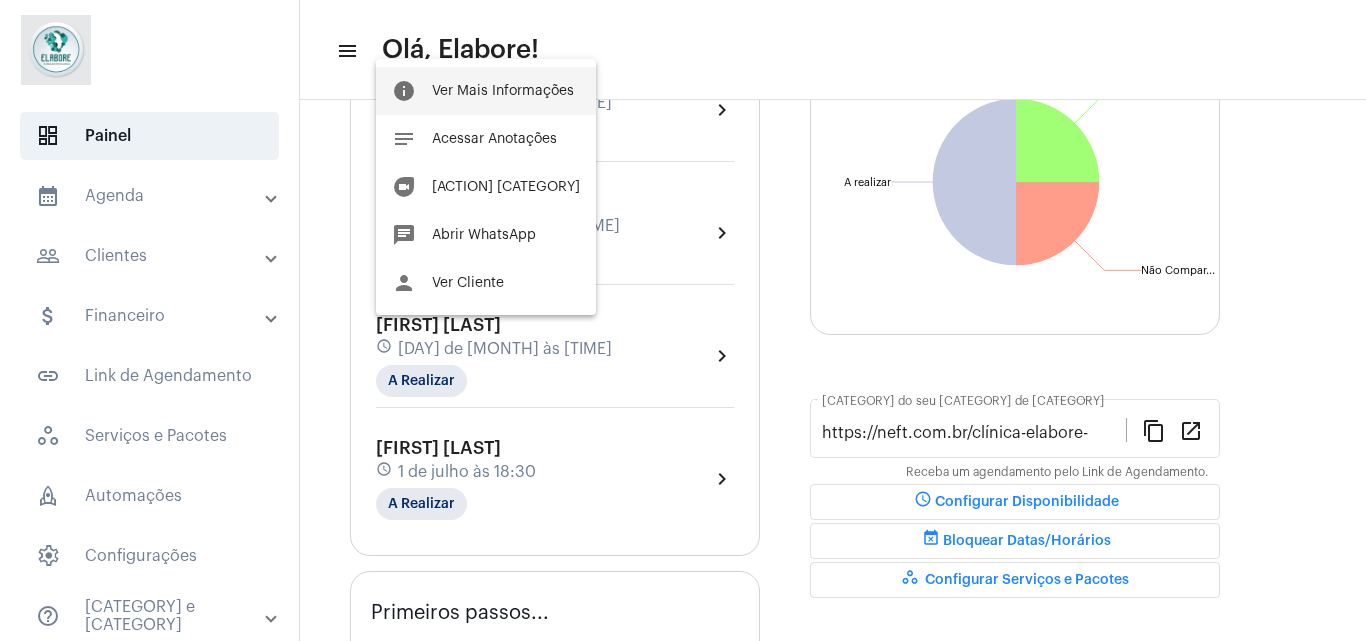 click on "info Ver Mais Informações" at bounding box center (486, 91) 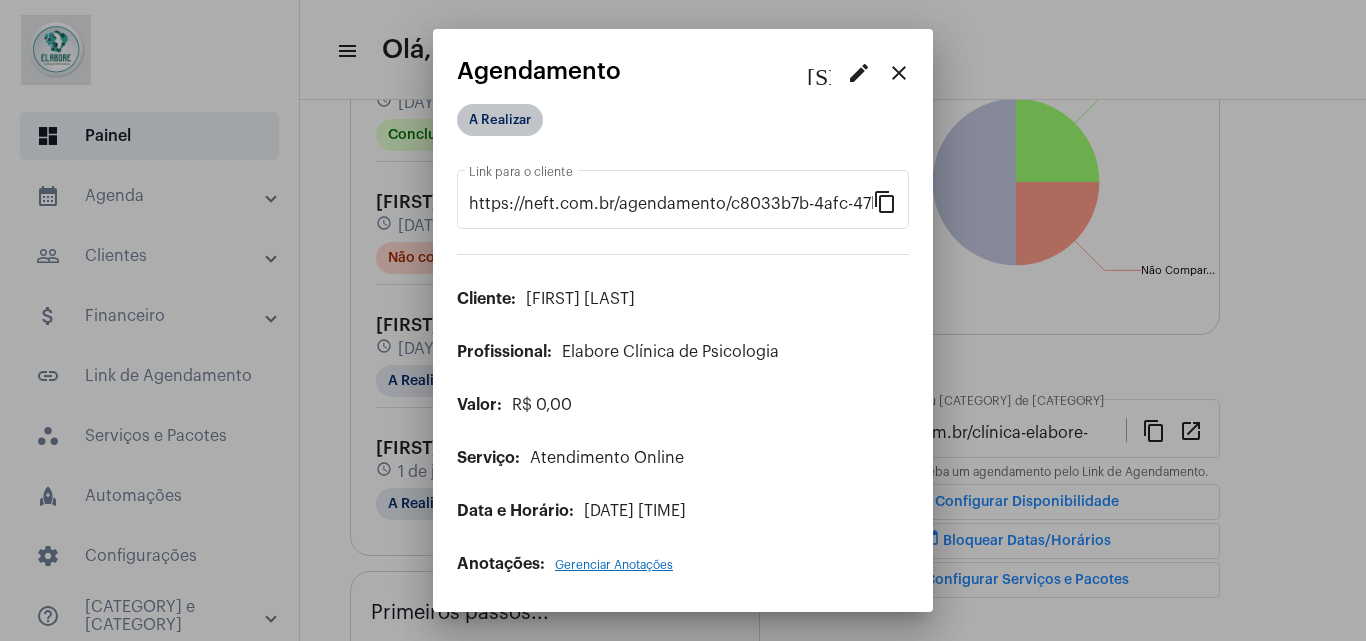 click on "A Realizar" at bounding box center [500, 120] 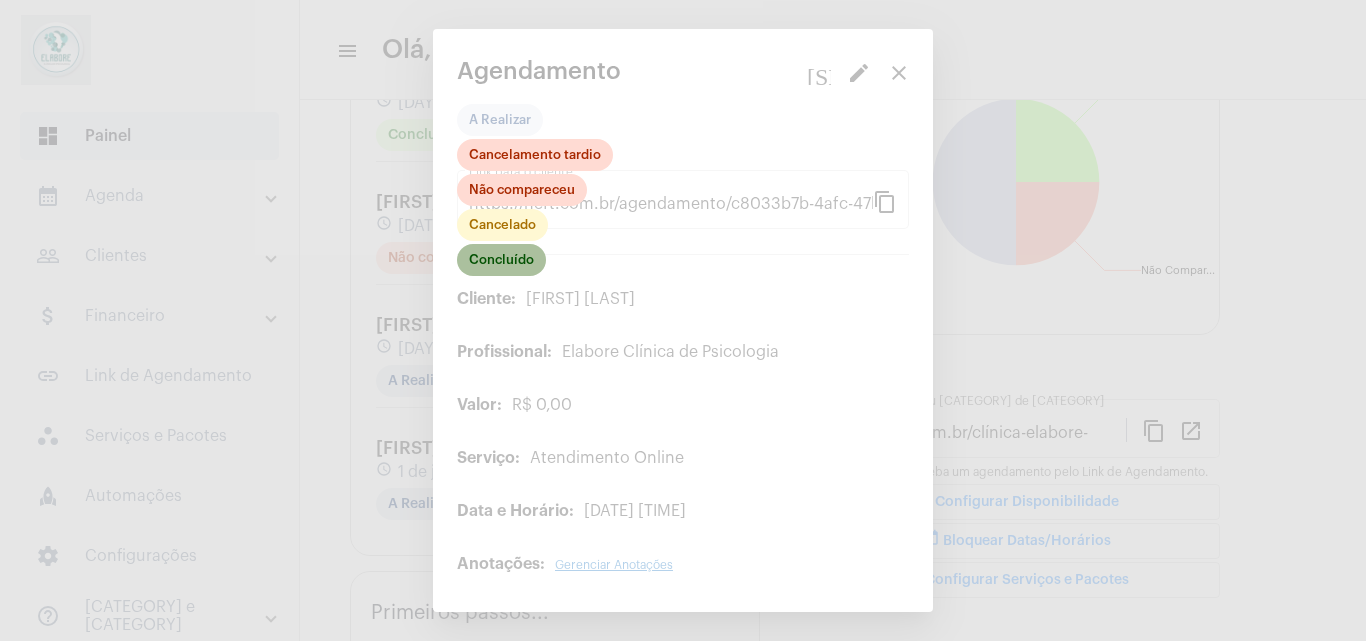 click on "Concluído" at bounding box center [501, 260] 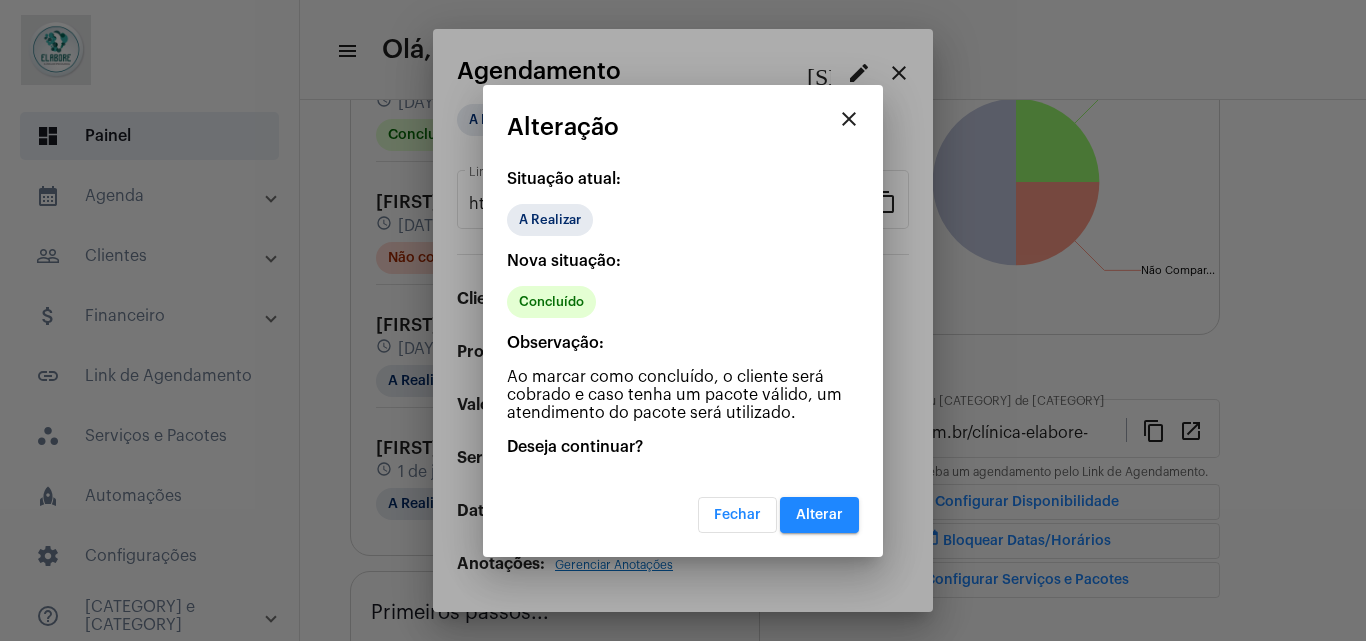 click on "Alterar" at bounding box center [819, 515] 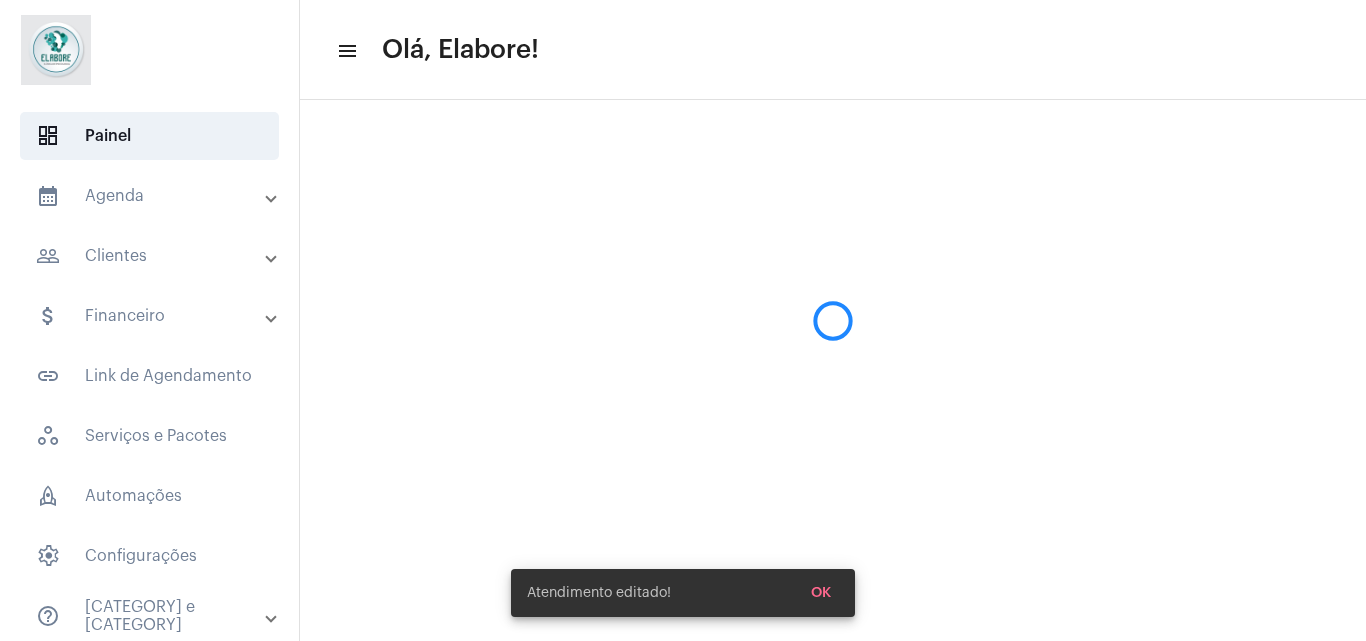 scroll, scrollTop: 0, scrollLeft: 0, axis: both 